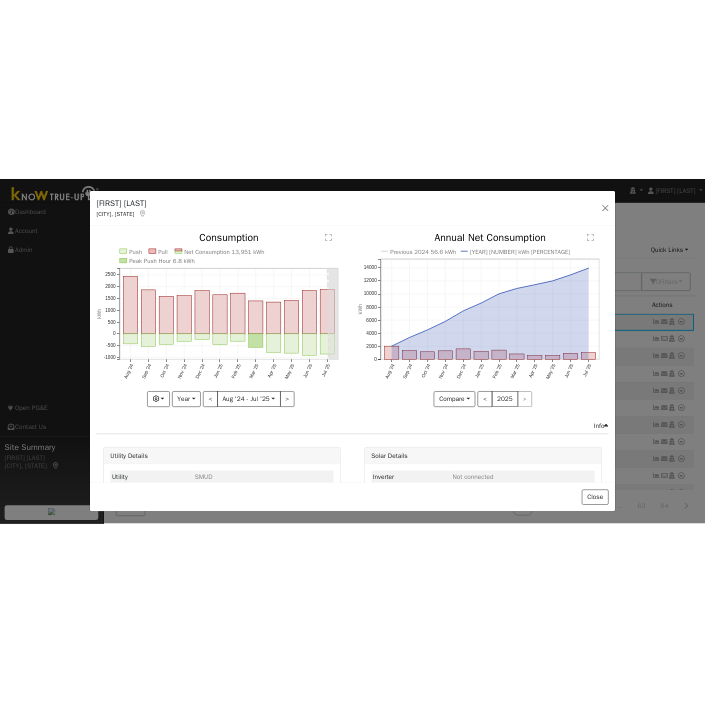scroll, scrollTop: 0, scrollLeft: 0, axis: both 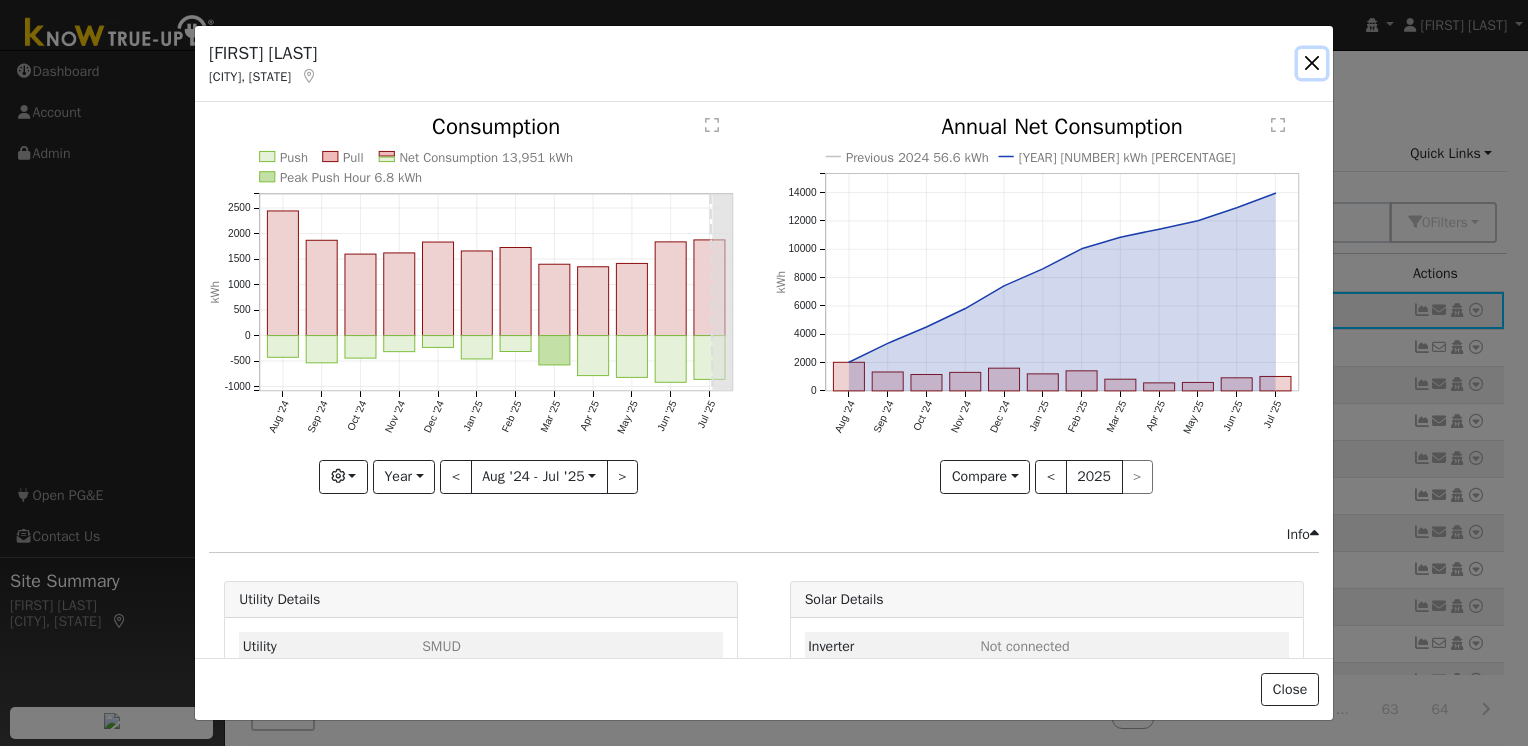 click at bounding box center (1312, 63) 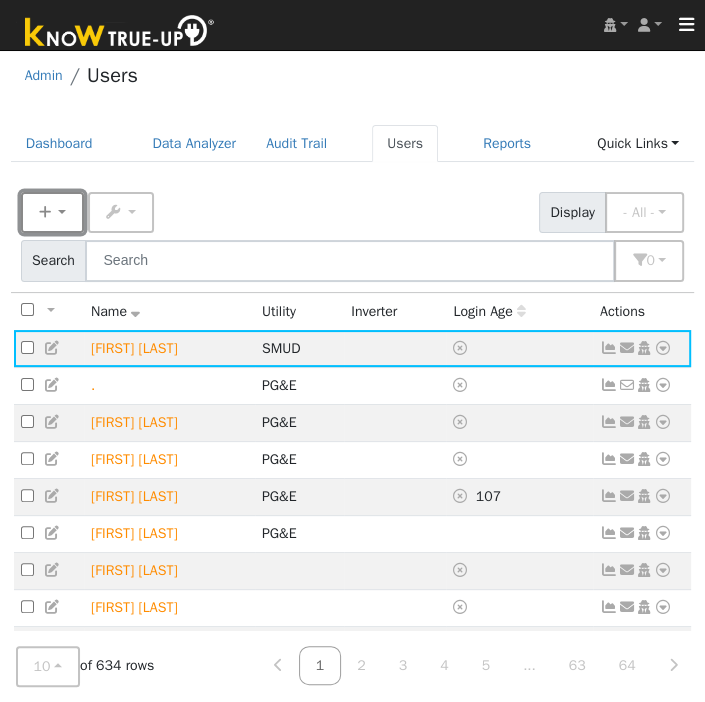 click on "New" at bounding box center (53, 212) 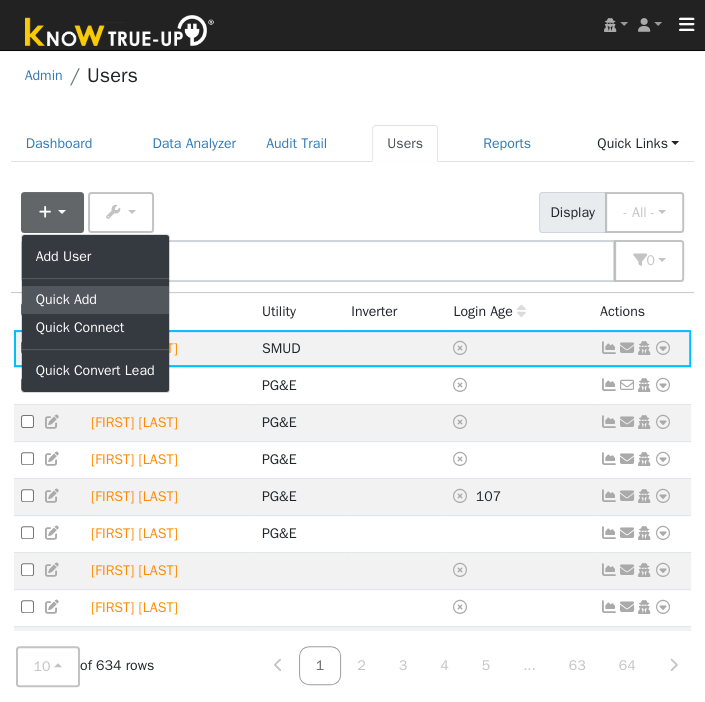 click on "Quick Add" at bounding box center (95, 300) 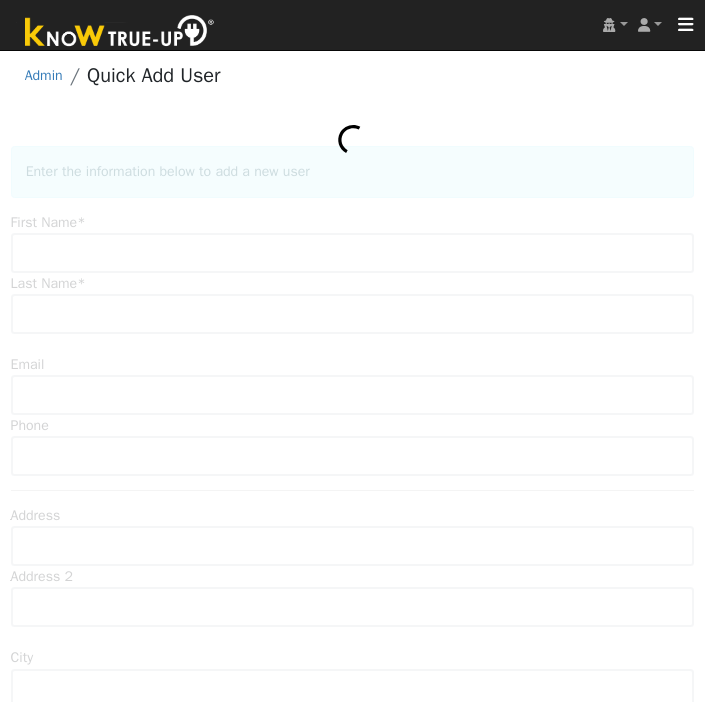 scroll, scrollTop: 0, scrollLeft: 0, axis: both 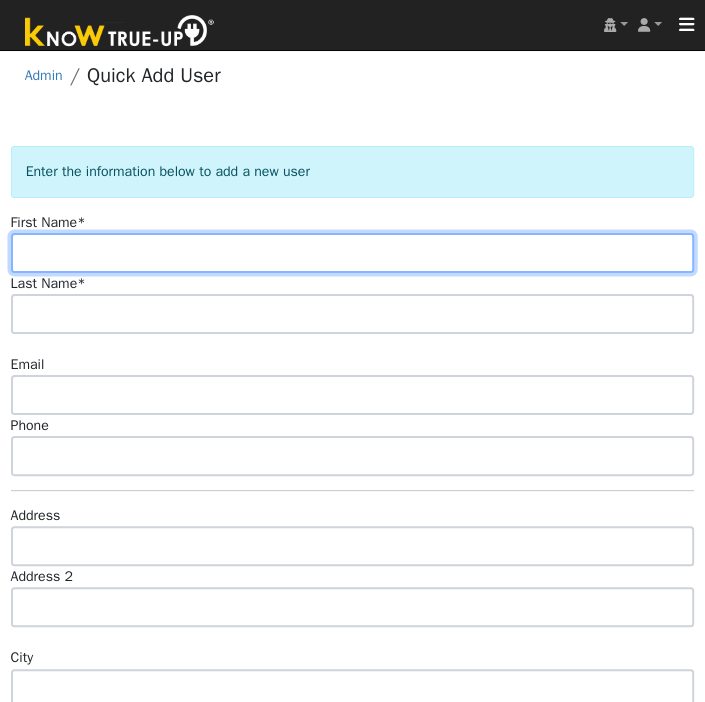 click at bounding box center [353, 253] 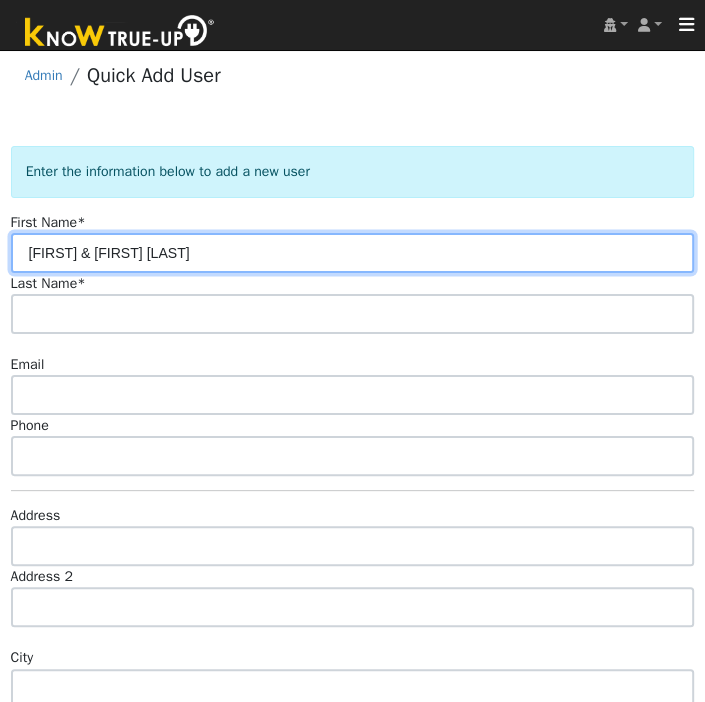 drag, startPoint x: 191, startPoint y: 259, endPoint x: 122, endPoint y: 259, distance: 69 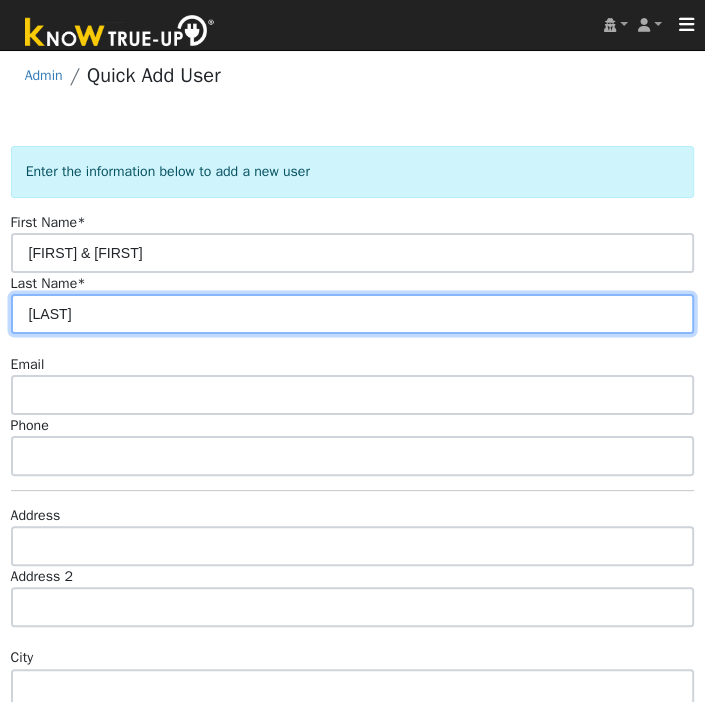 type on "[LAST]" 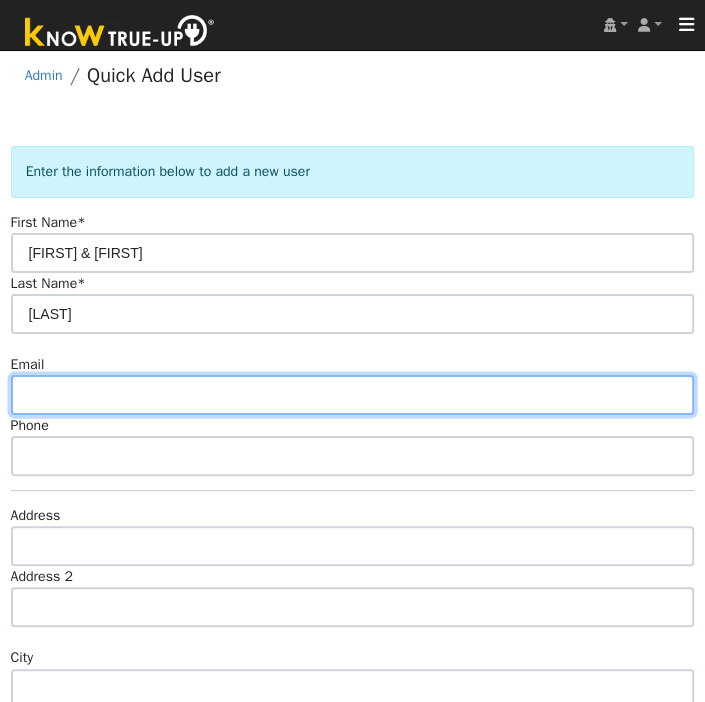 click at bounding box center [353, 395] 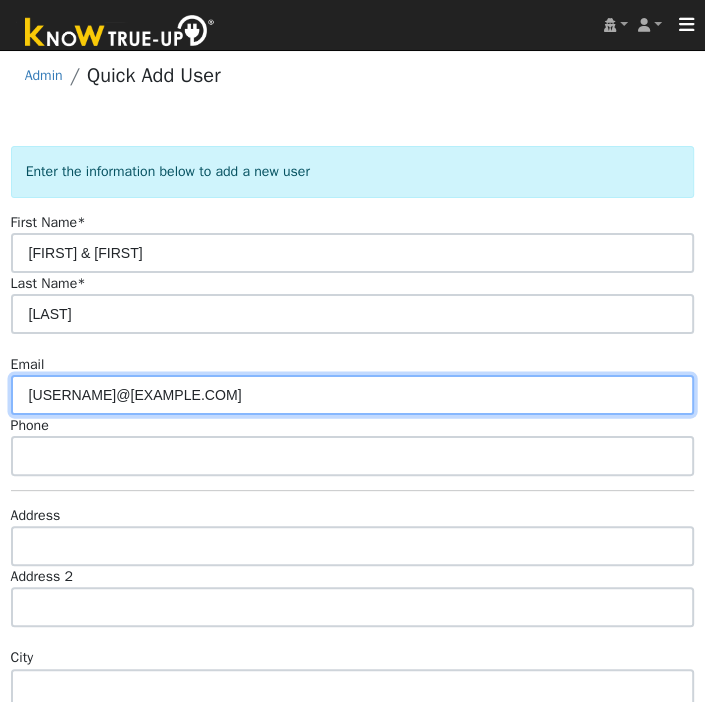 type on "[USERNAME]@[EXAMPLE.COM]" 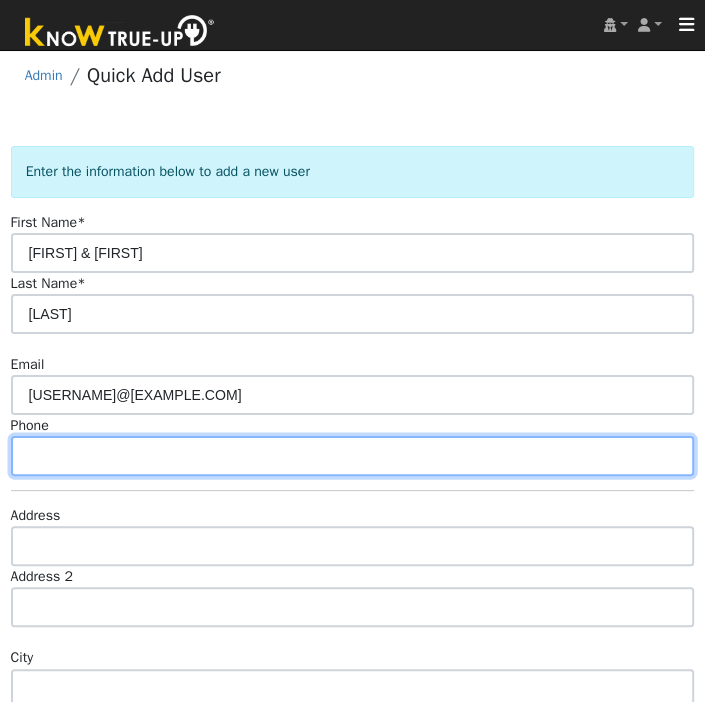 click at bounding box center [353, 456] 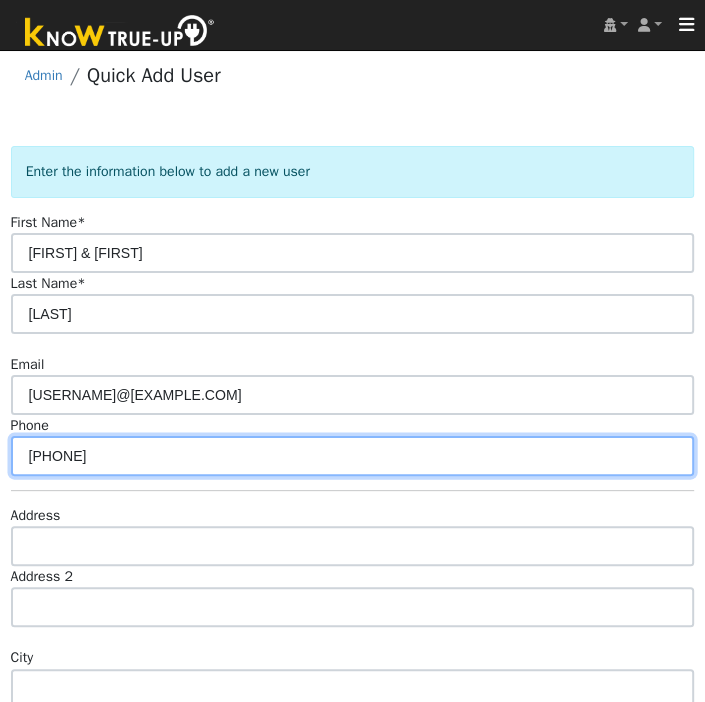 type on "[PHONE]" 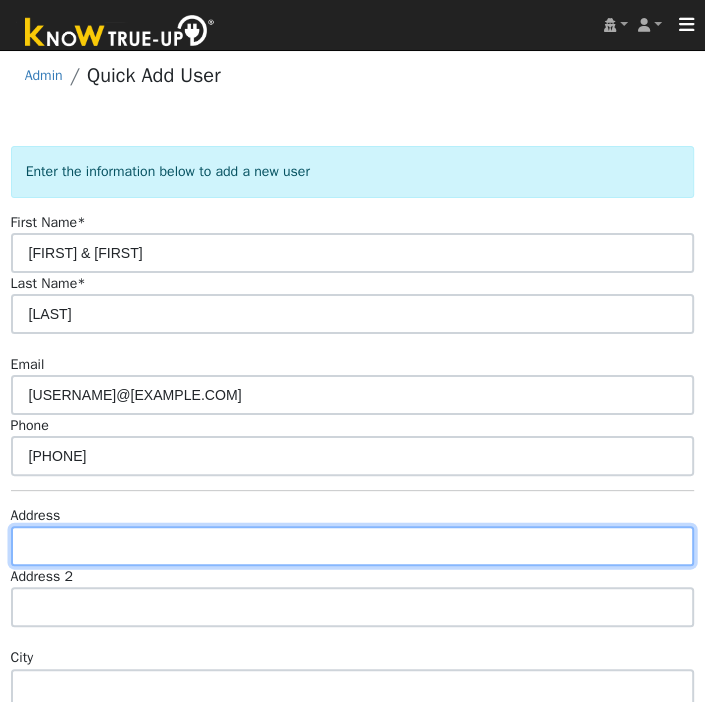 click at bounding box center (353, 546) 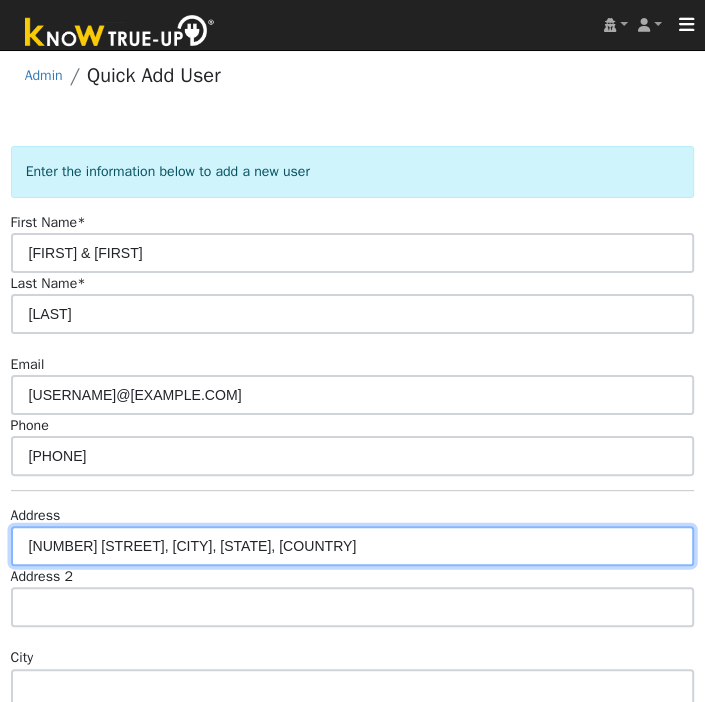 type on "[NUMBER] [STREET]" 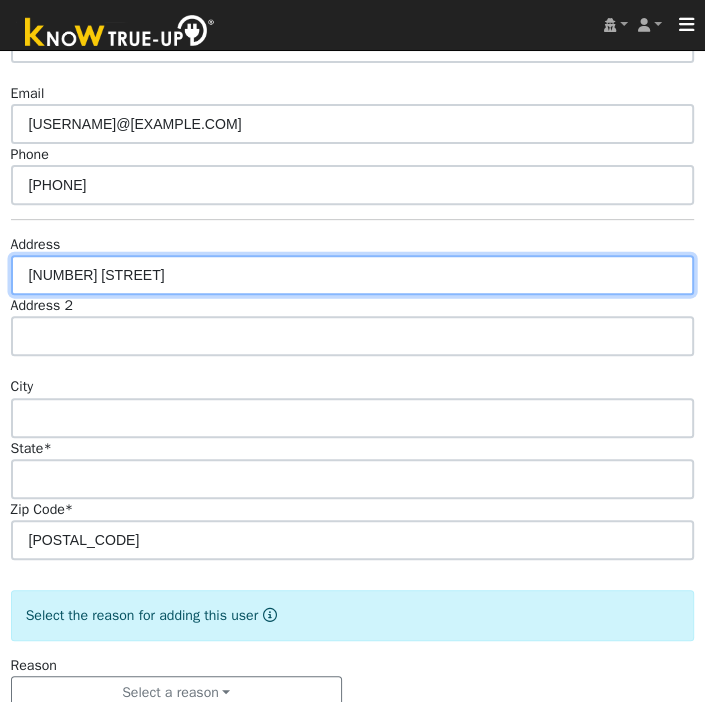 scroll, scrollTop: 318, scrollLeft: 0, axis: vertical 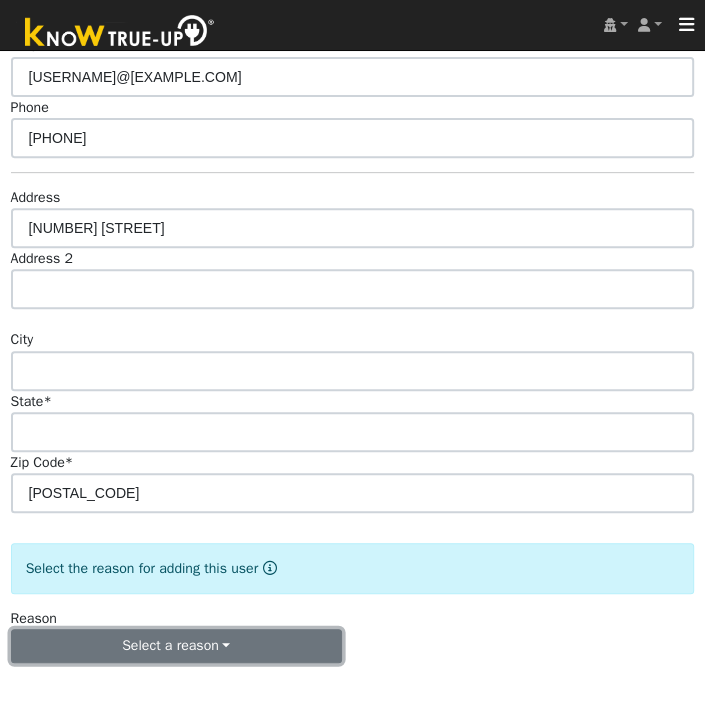 click on "Select a reason" at bounding box center [176, 646] 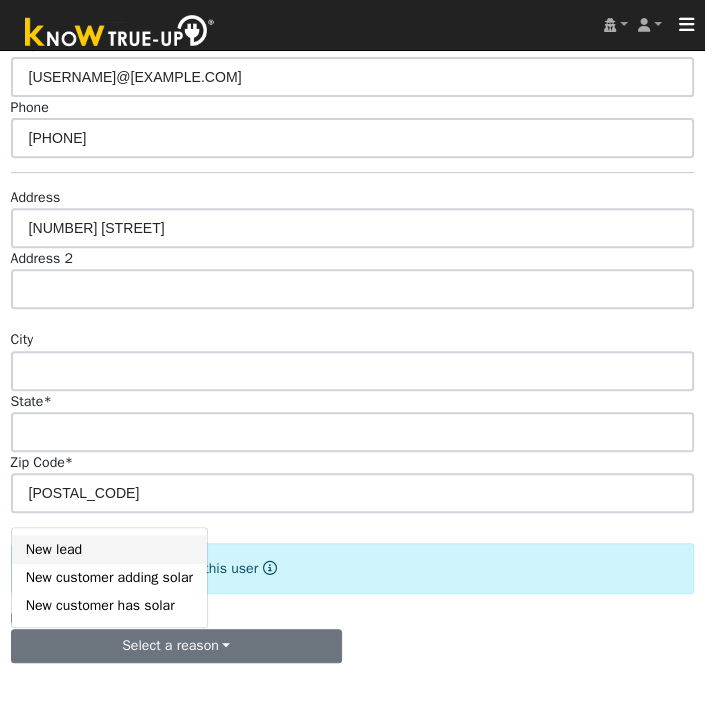 click on "New lead" at bounding box center [109, 549] 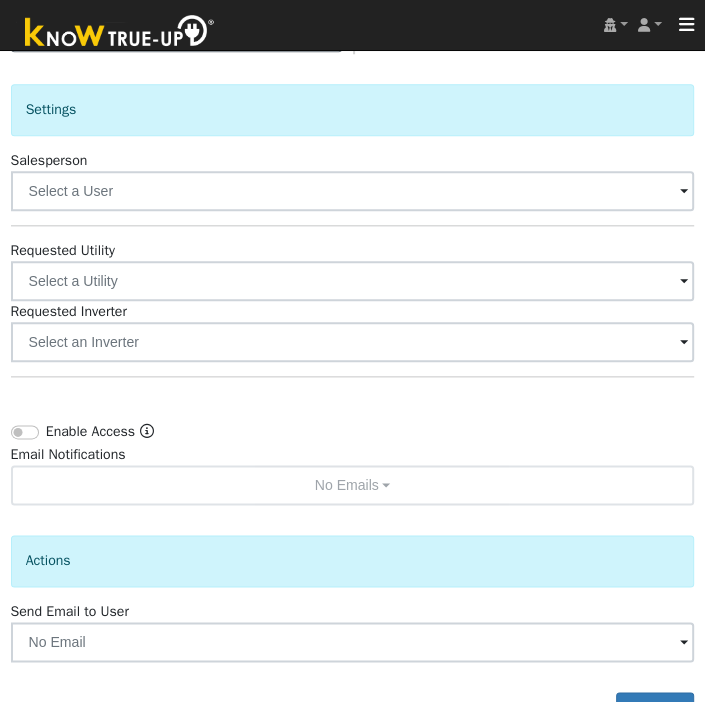 scroll, scrollTop: 991, scrollLeft: 0, axis: vertical 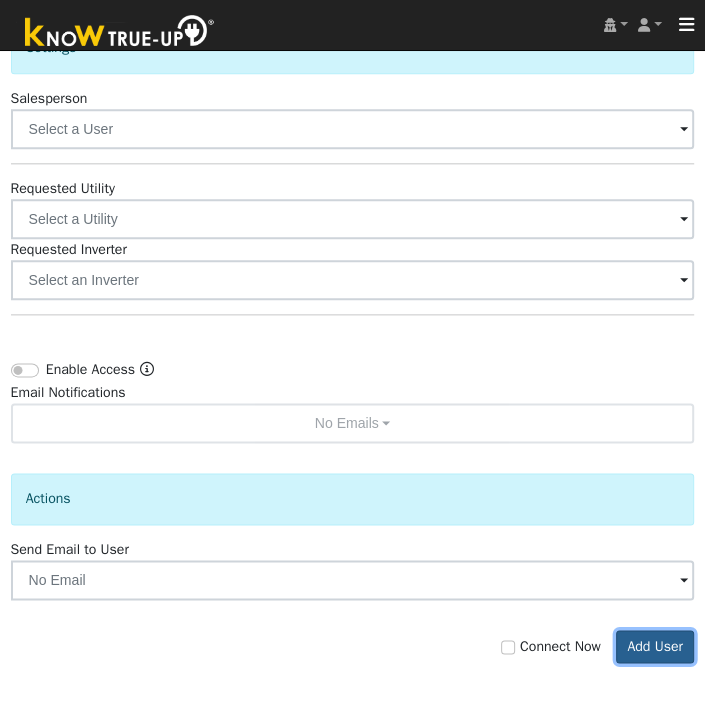 click on "Add User" at bounding box center (655, 647) 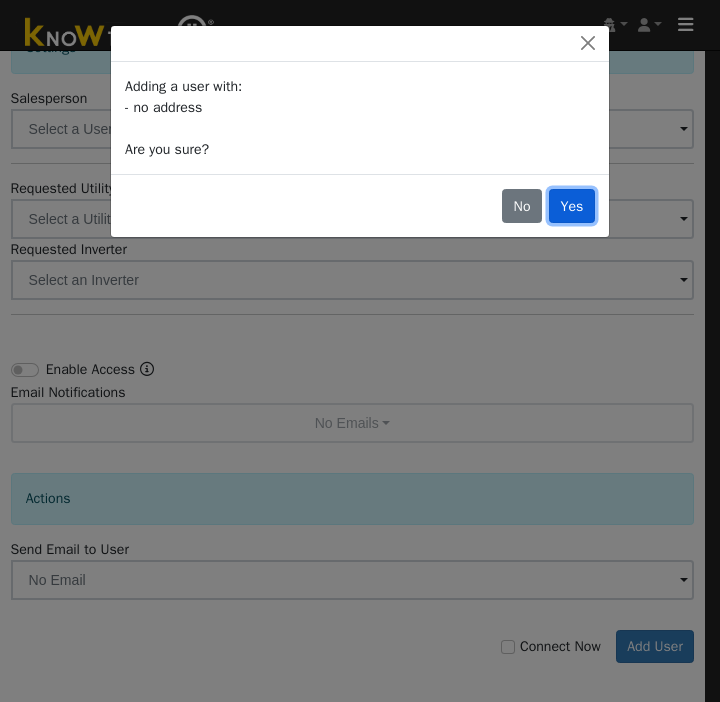 click on "Yes" at bounding box center (572, 206) 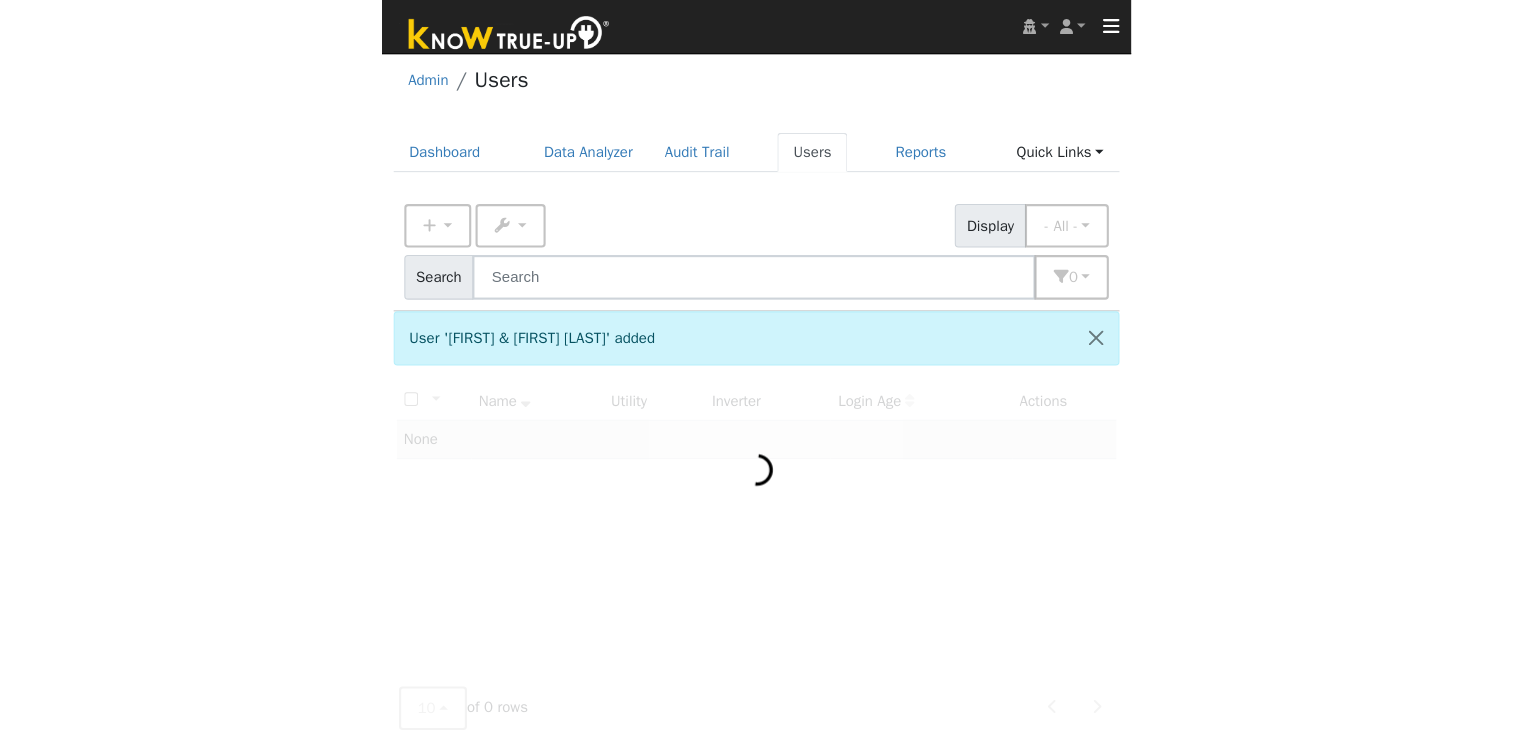 scroll, scrollTop: 0, scrollLeft: 0, axis: both 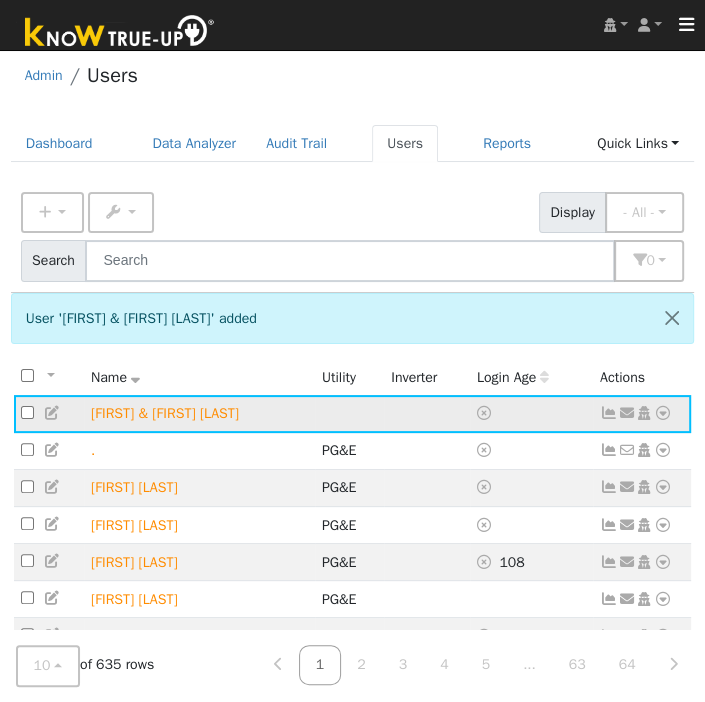 click at bounding box center (663, 413) 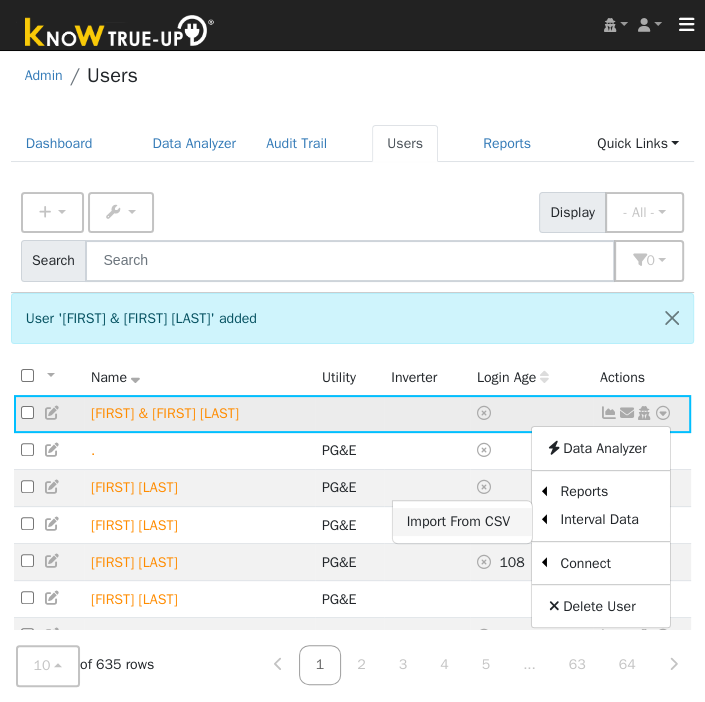 click on "Import From CSV" at bounding box center [462, 522] 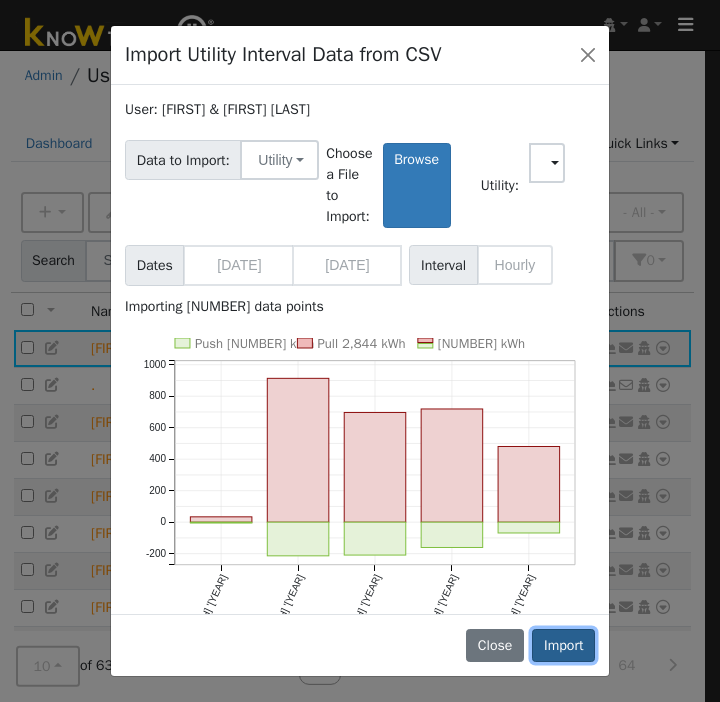 click on "Import" at bounding box center [563, 646] 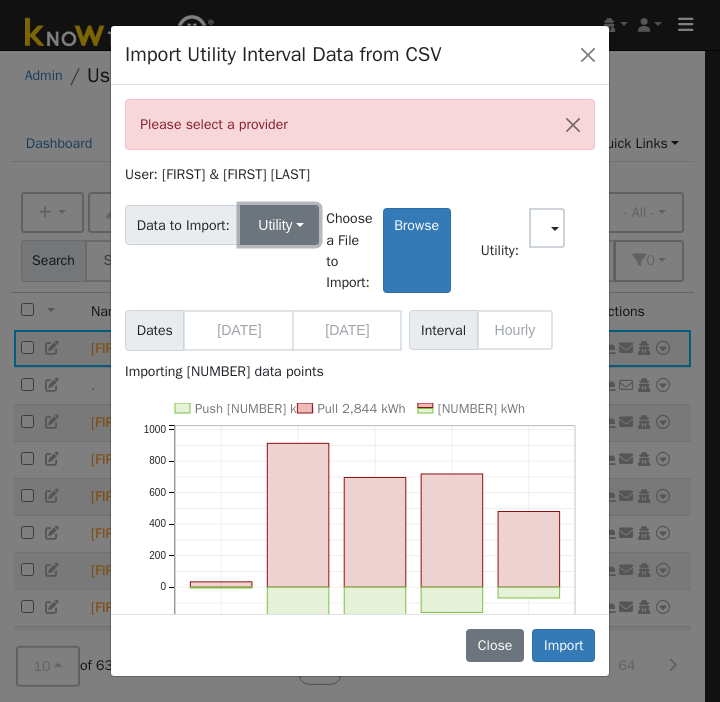 click on "Utility" at bounding box center (279, 225) 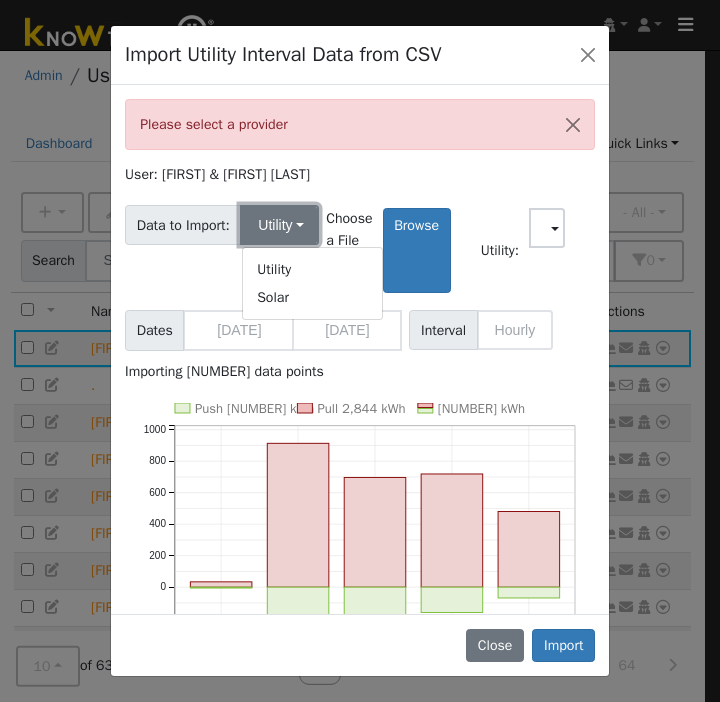 click on "Utility" at bounding box center (279, 225) 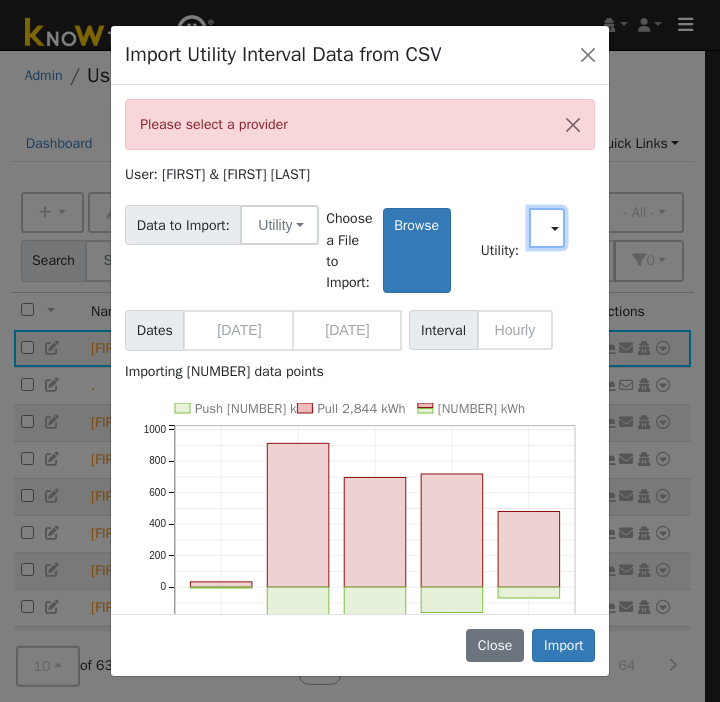 click at bounding box center [547, 228] 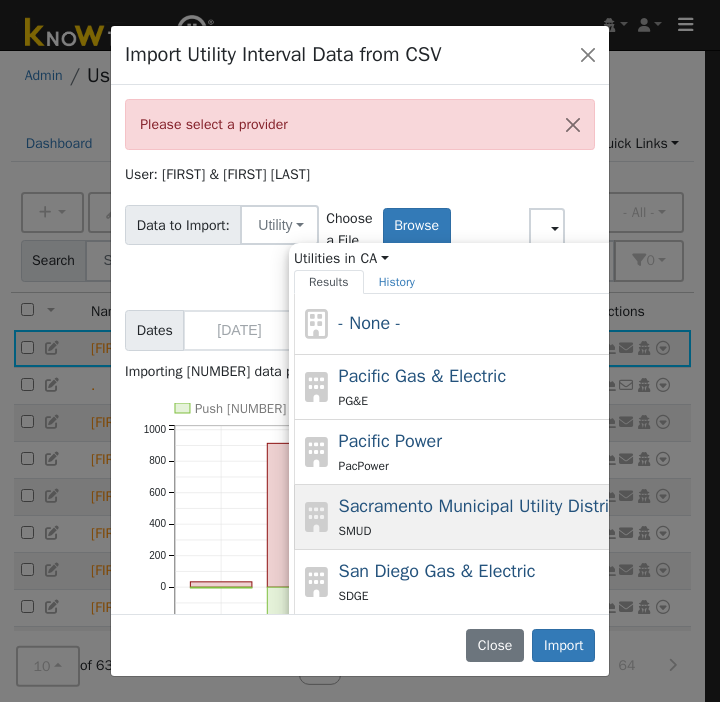 click on "Sacramento Municipal Utility District" at bounding box center (480, 506) 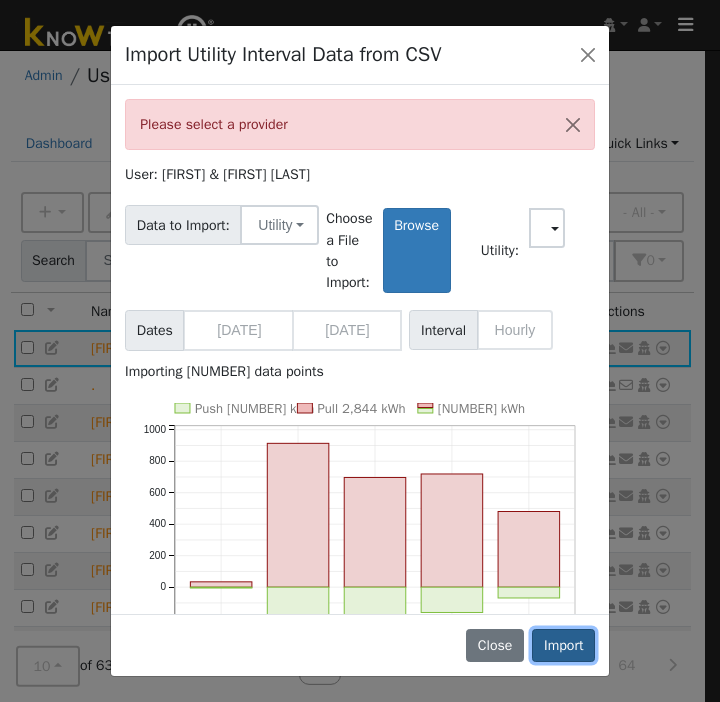 click on "Import" at bounding box center [563, 646] 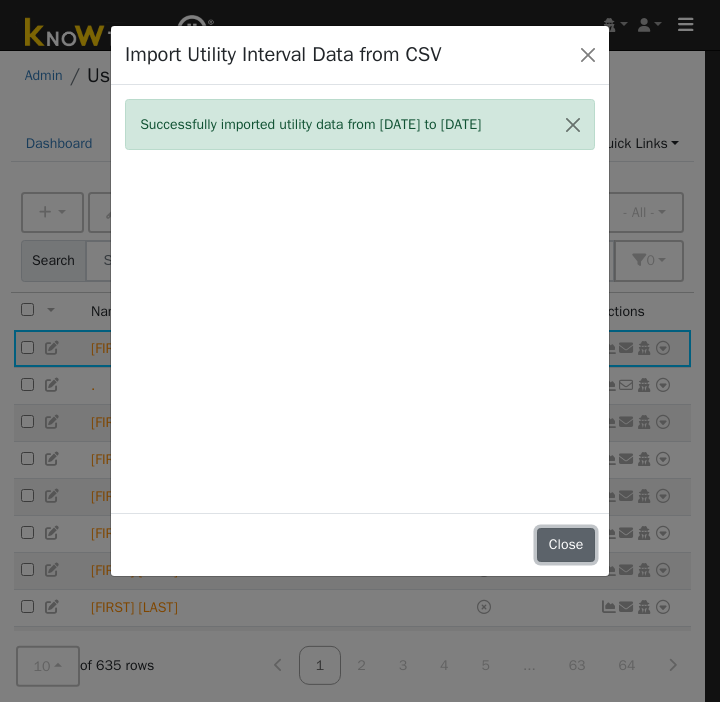 click on "Close" at bounding box center [566, 545] 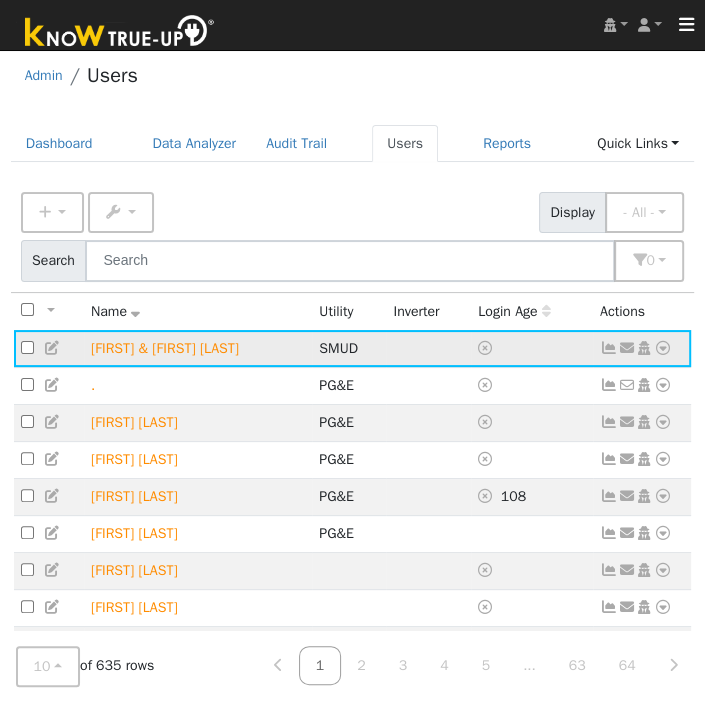 click at bounding box center [663, 348] 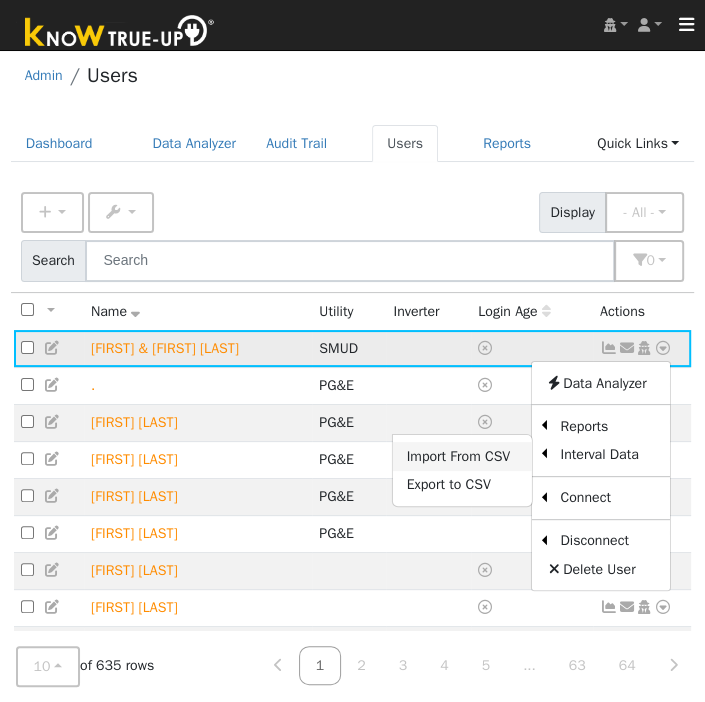 click on "Import From CSV" at bounding box center (462, 456) 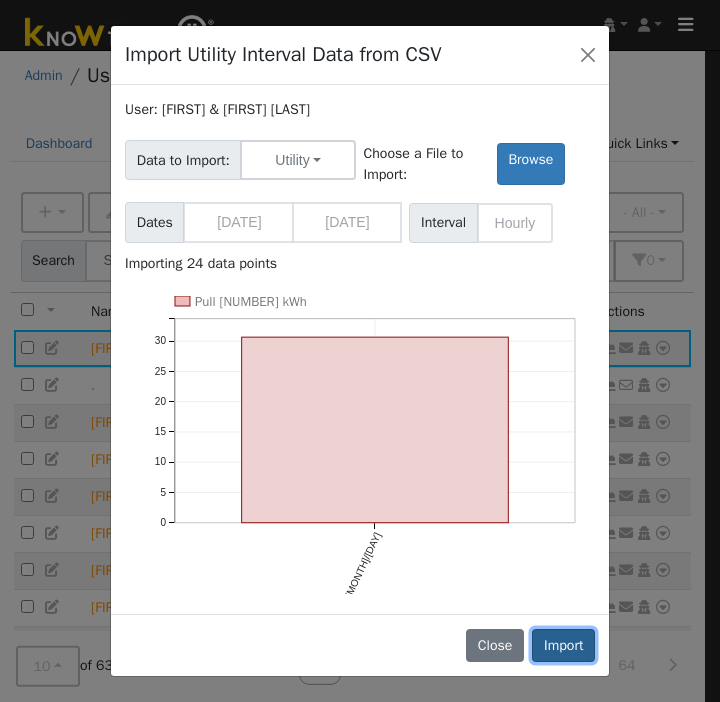 click on "Import" at bounding box center (563, 646) 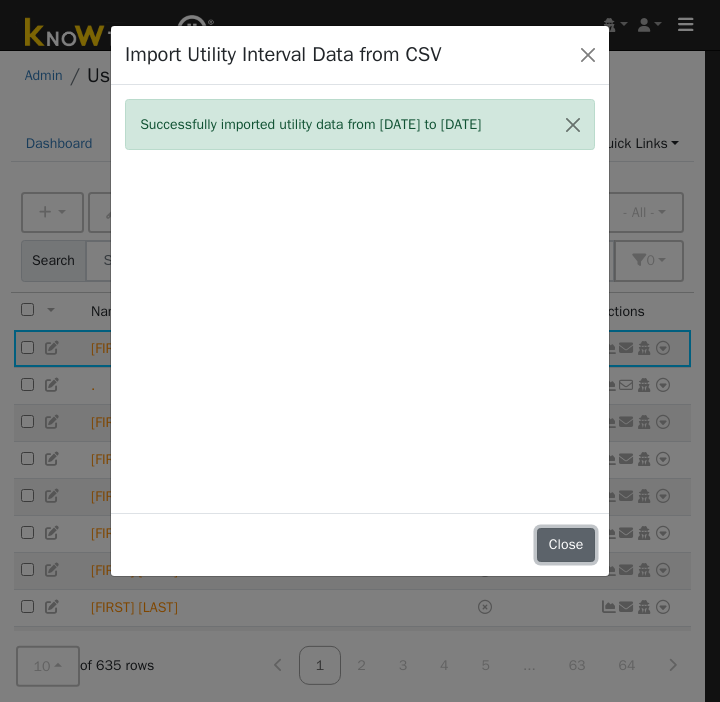 click on "Close" at bounding box center (566, 545) 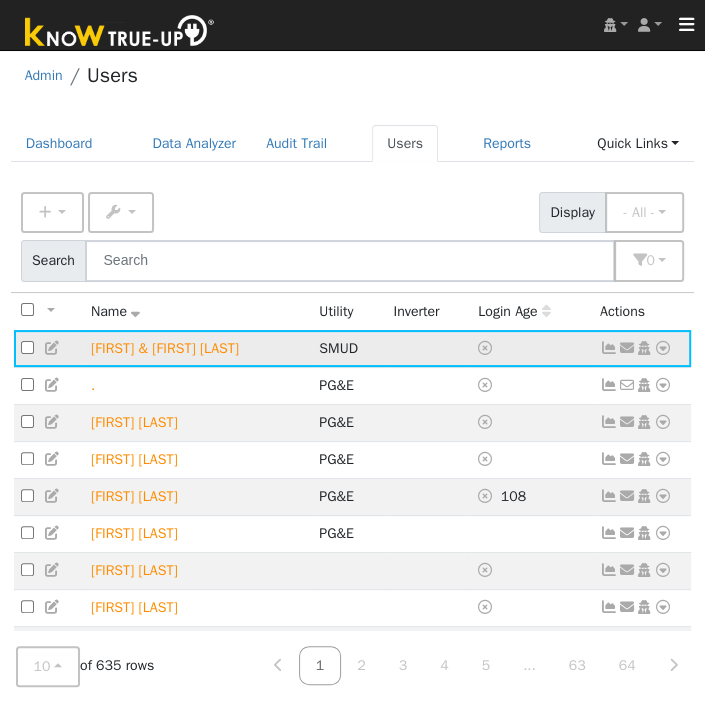 click at bounding box center (663, 348) 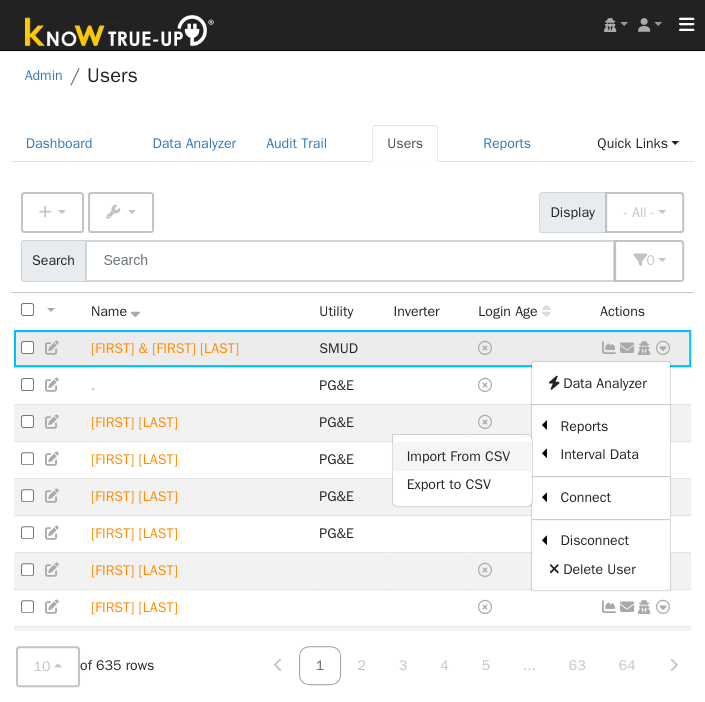 click on "Import From CSV" at bounding box center (462, 456) 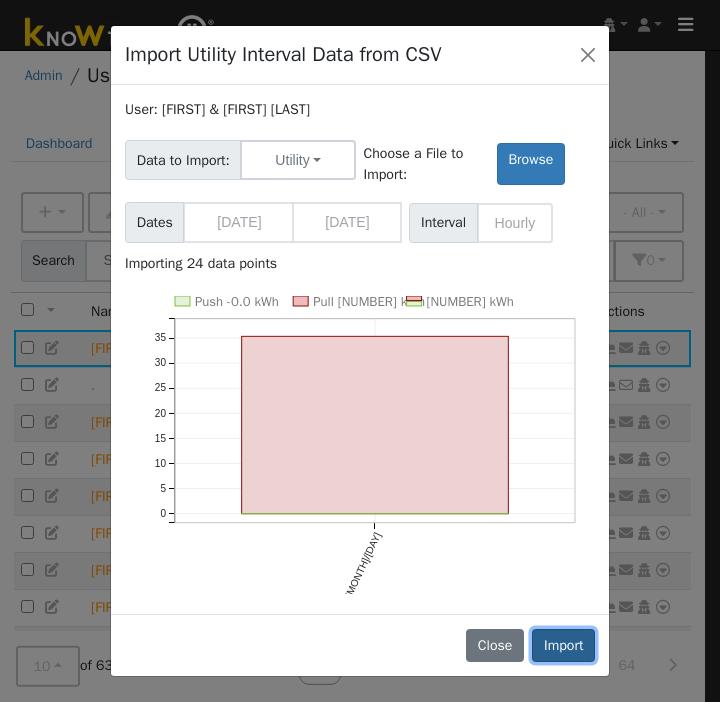 click on "Import" at bounding box center [563, 646] 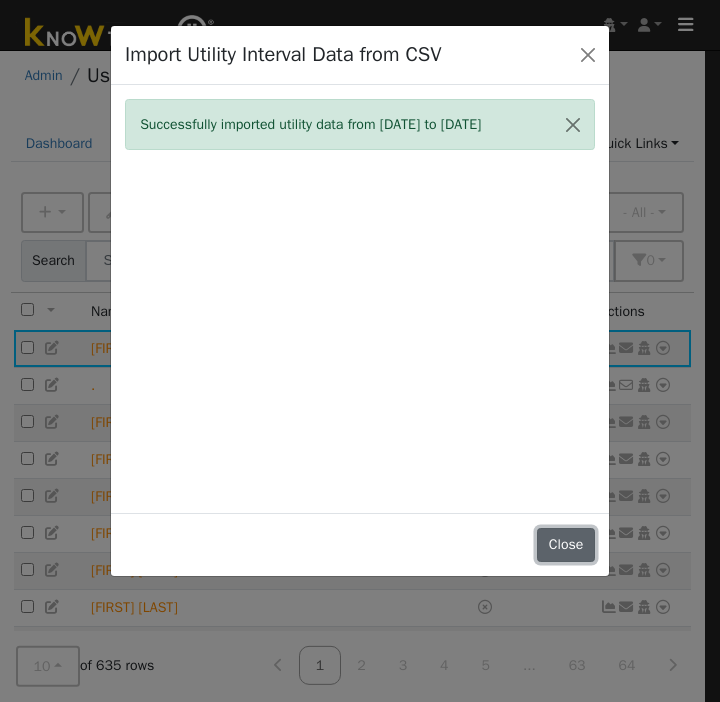 click on "Close" at bounding box center (566, 545) 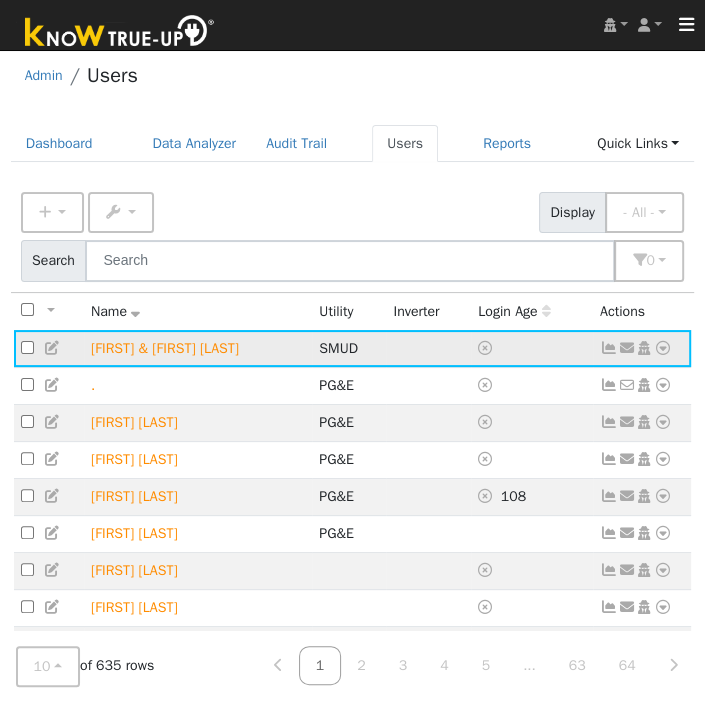 click at bounding box center (663, 348) 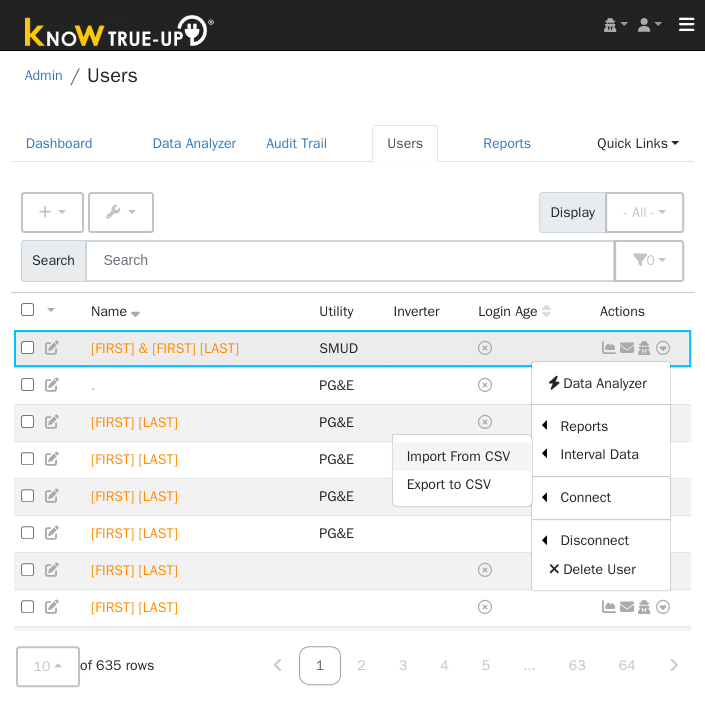 click on "Import From CSV" at bounding box center (462, 456) 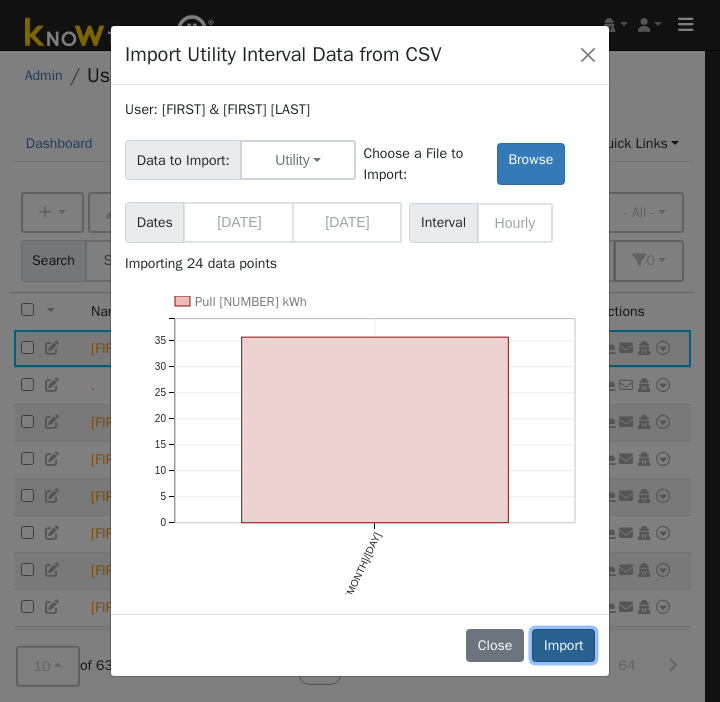 click on "Import" at bounding box center (563, 646) 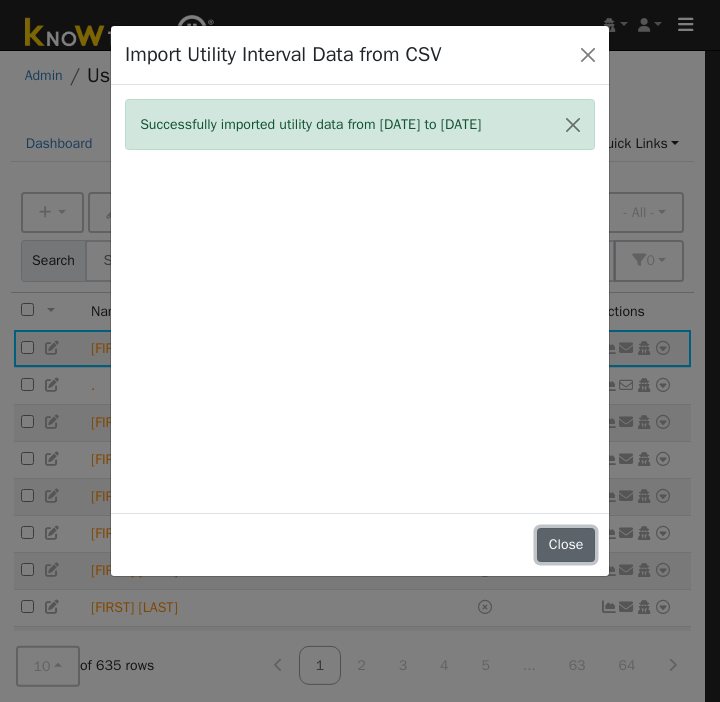 click on "Close" at bounding box center [566, 545] 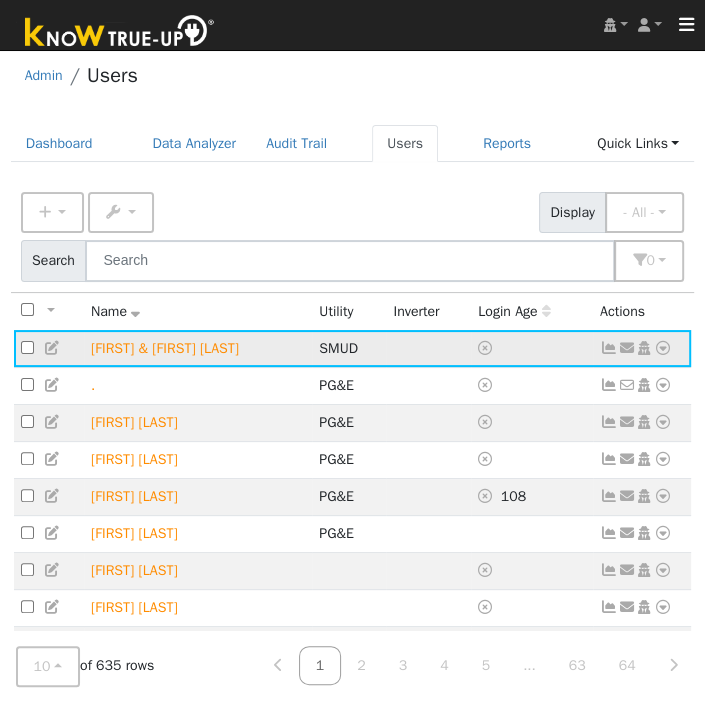 click at bounding box center [663, 348] 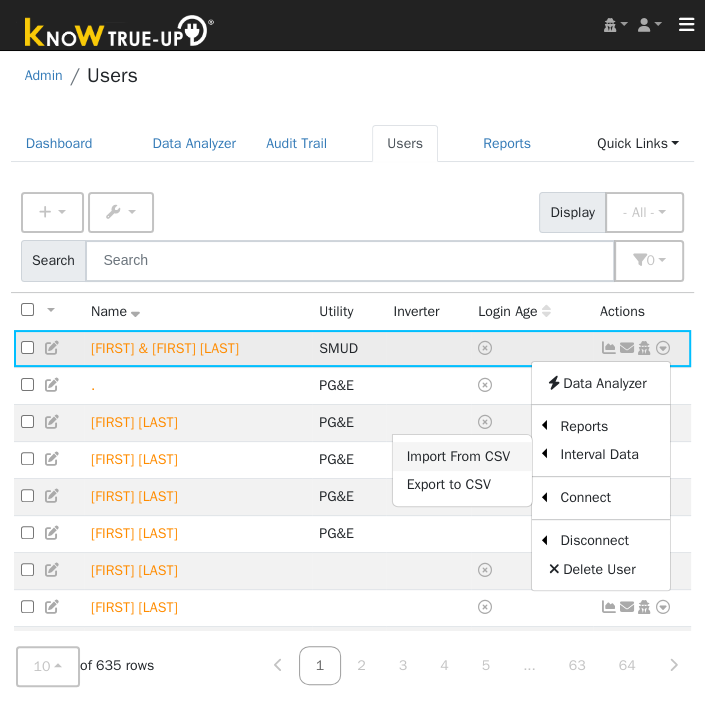 click on "Import From CSV" at bounding box center (462, 456) 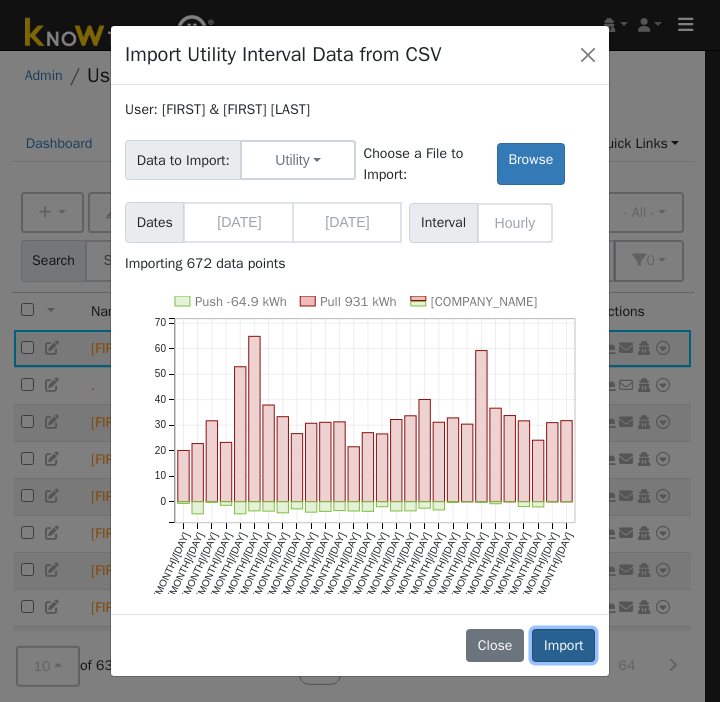 click on "Import" at bounding box center [563, 646] 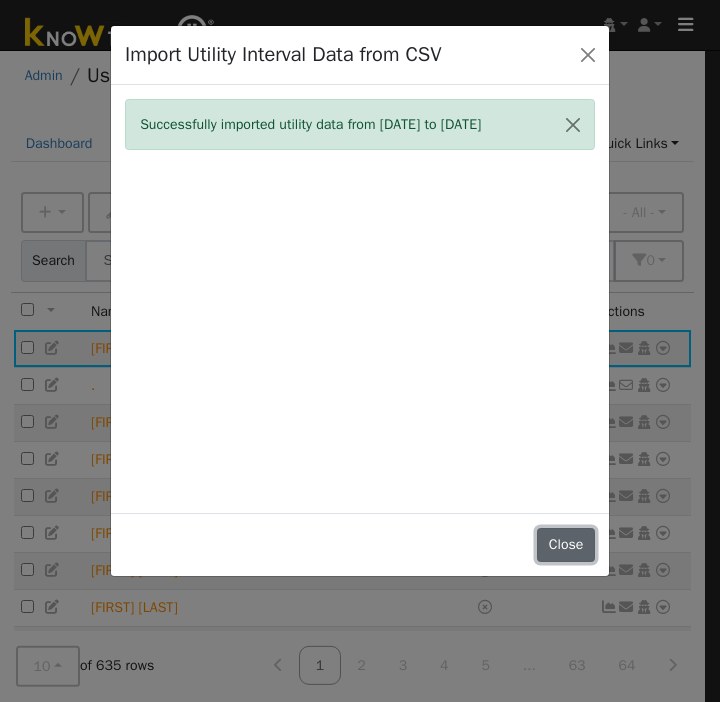 click on "Close" at bounding box center (566, 545) 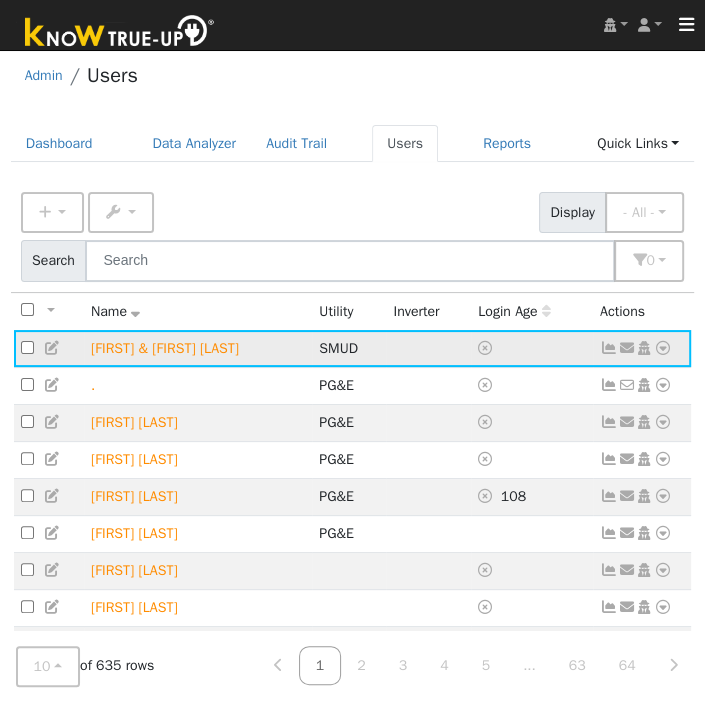 click at bounding box center (663, 348) 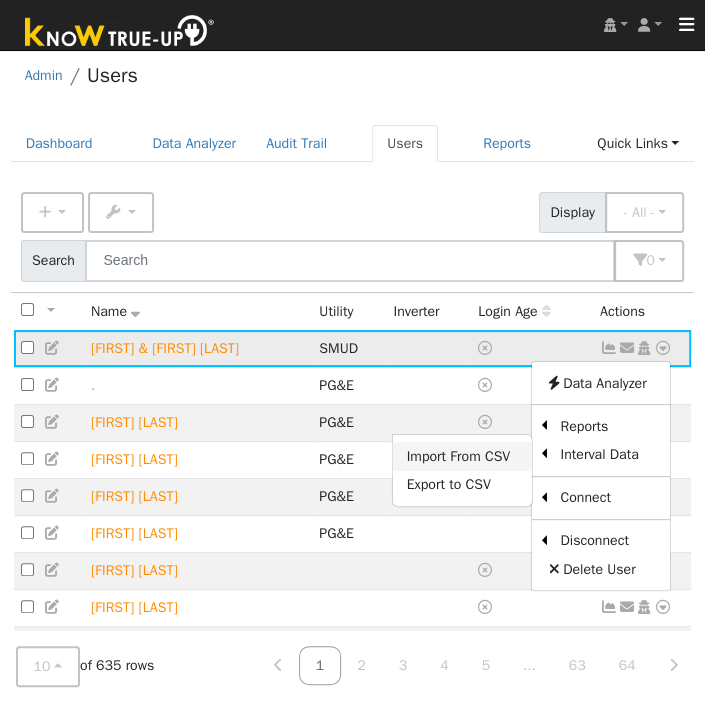 click on "Import From CSV" at bounding box center (462, 456) 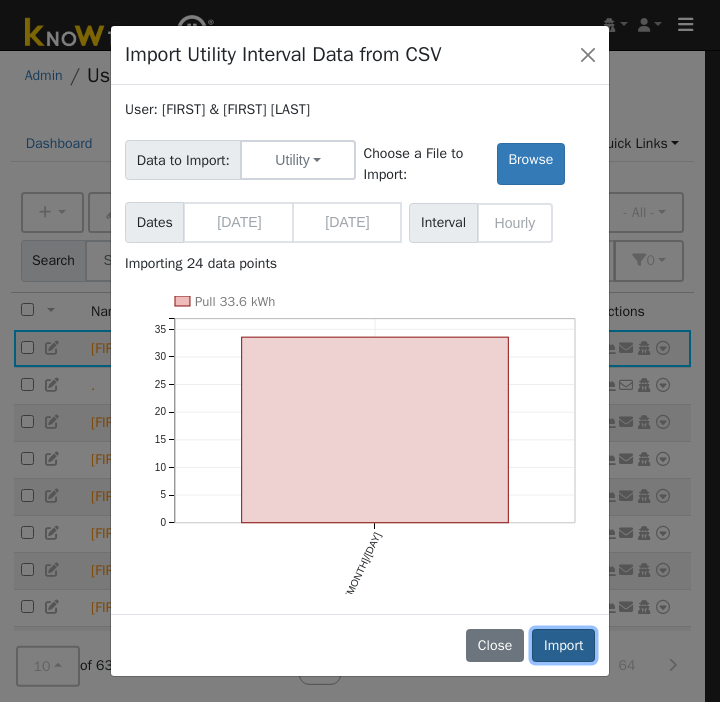 click on "Import" at bounding box center (563, 646) 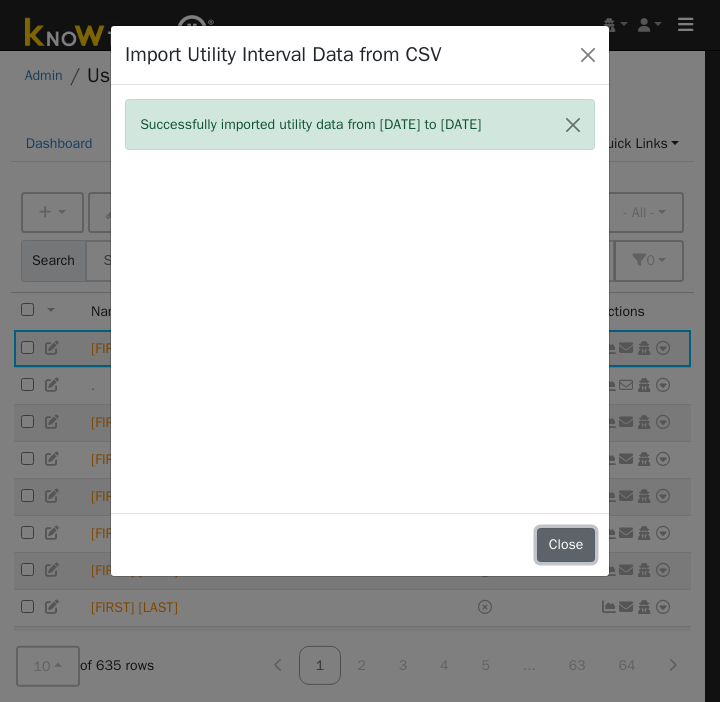 click on "Close" at bounding box center [566, 545] 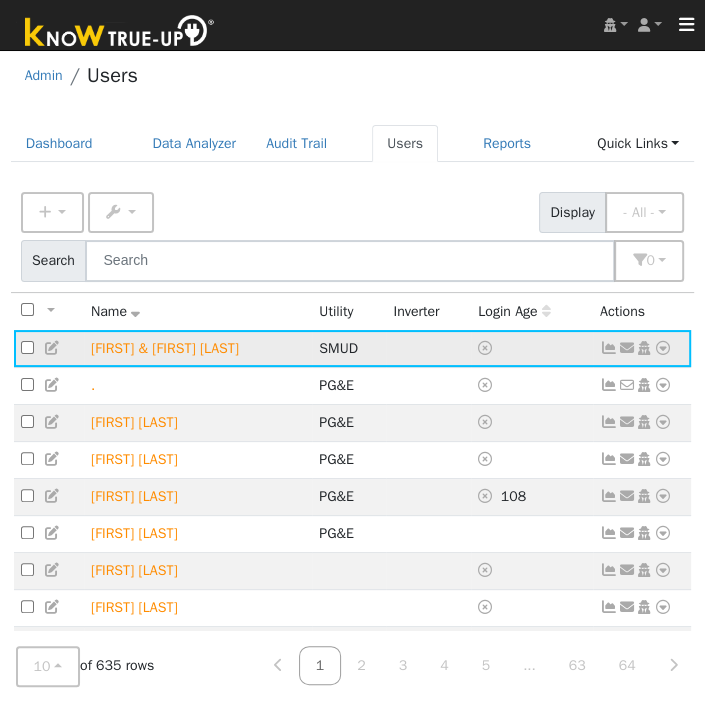 click at bounding box center [663, 348] 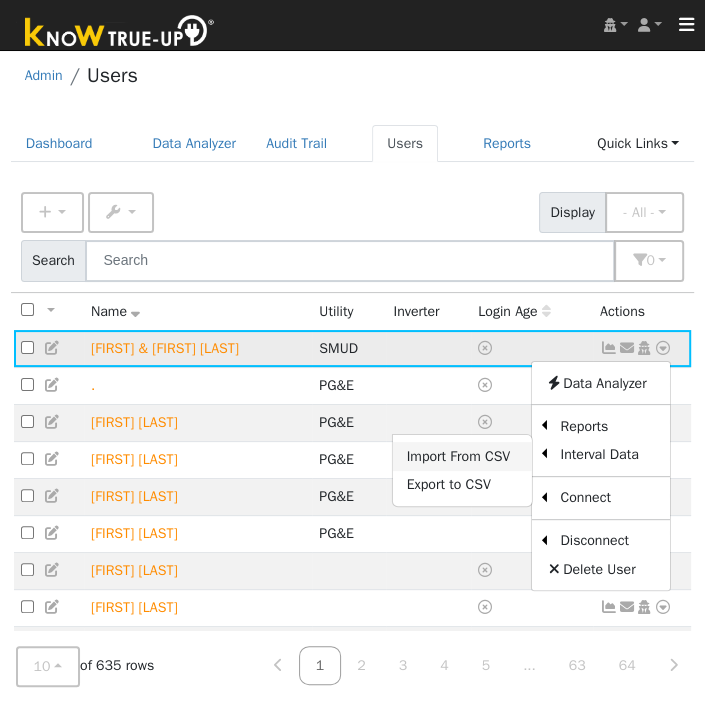 click on "Import From CSV" at bounding box center (462, 456) 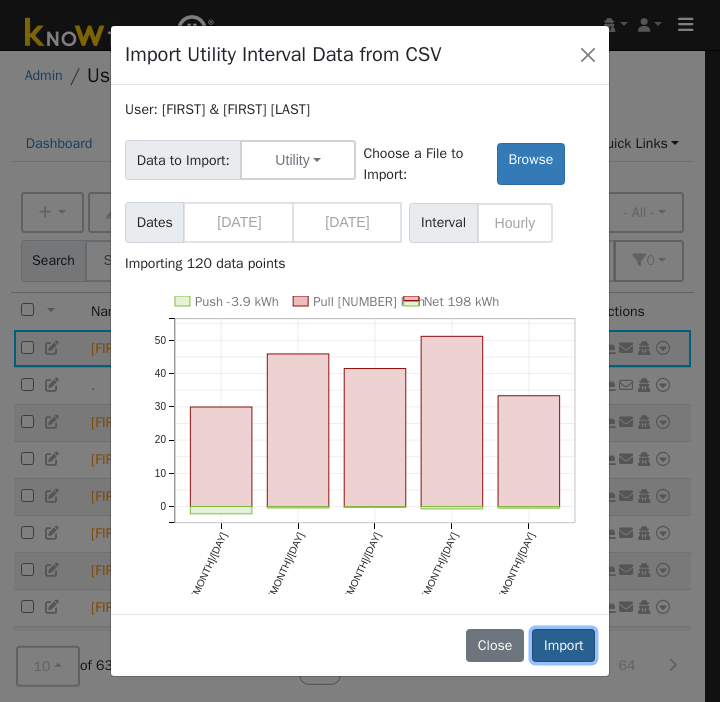 click on "Import" at bounding box center (563, 646) 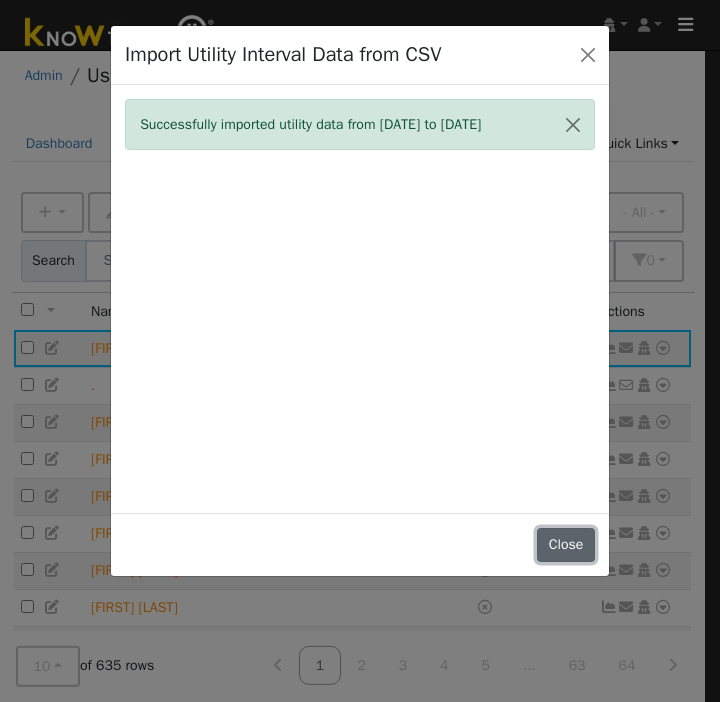 click on "Close" at bounding box center (566, 545) 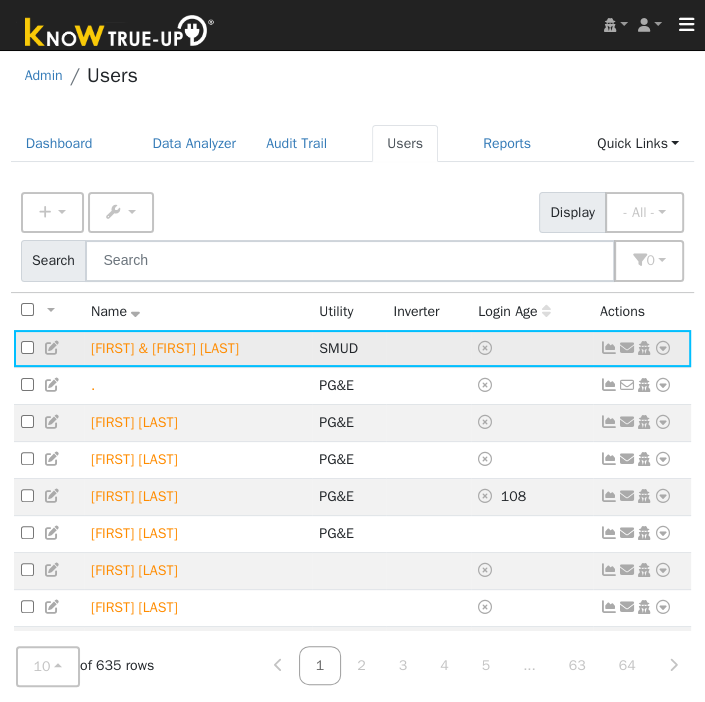 click at bounding box center [663, 348] 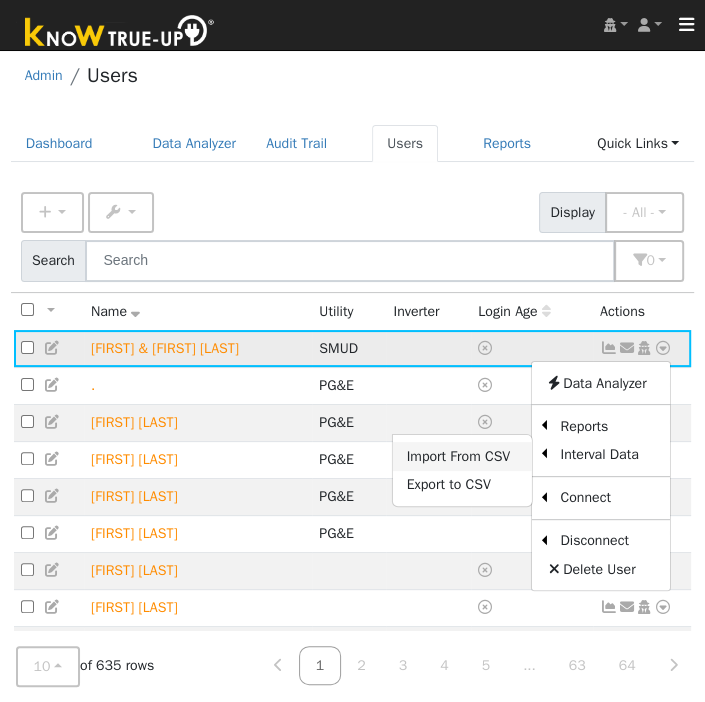 click on "Import From CSV" at bounding box center [462, 456] 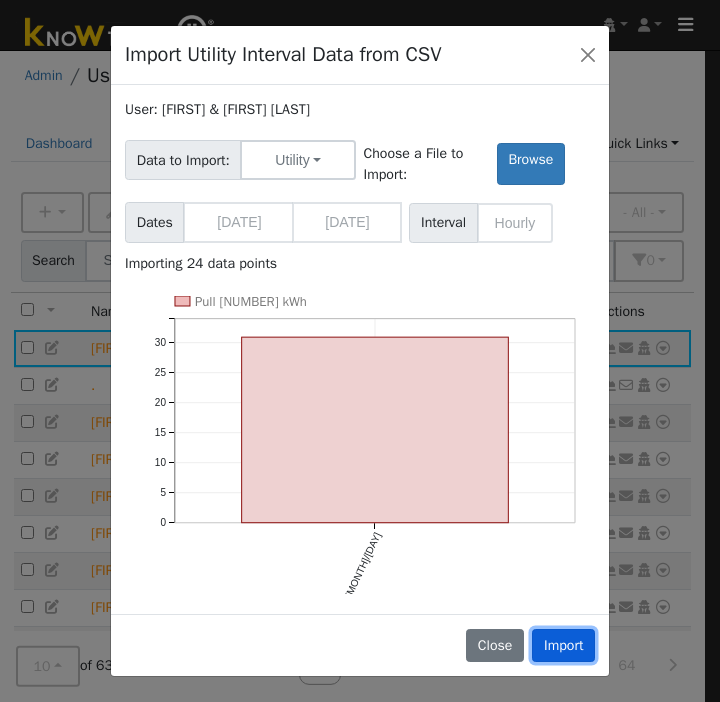 click on "Import" at bounding box center [563, 646] 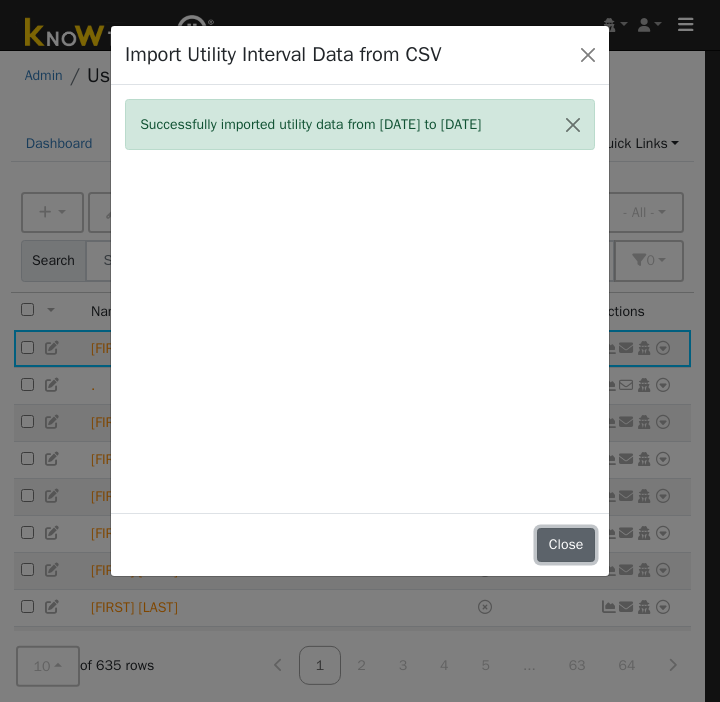 click on "Close" at bounding box center [566, 545] 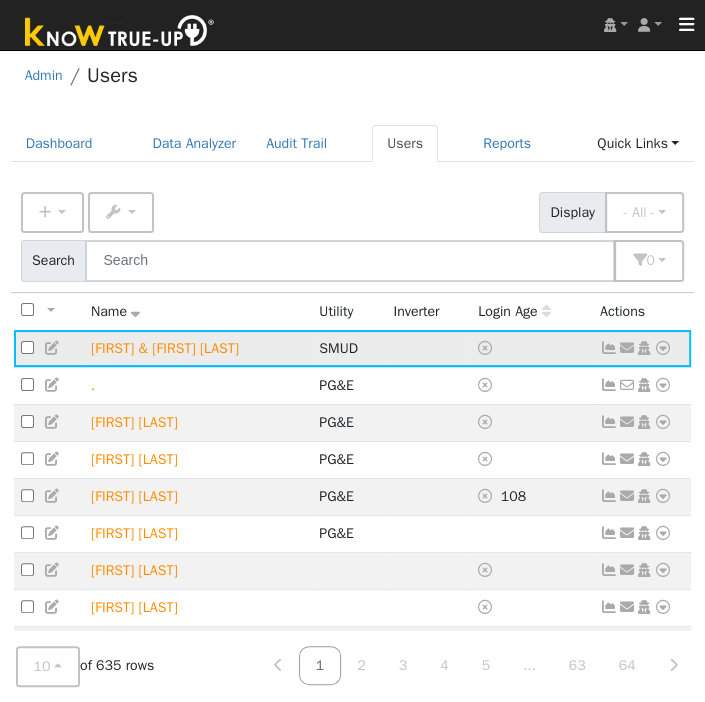 click at bounding box center (663, 348) 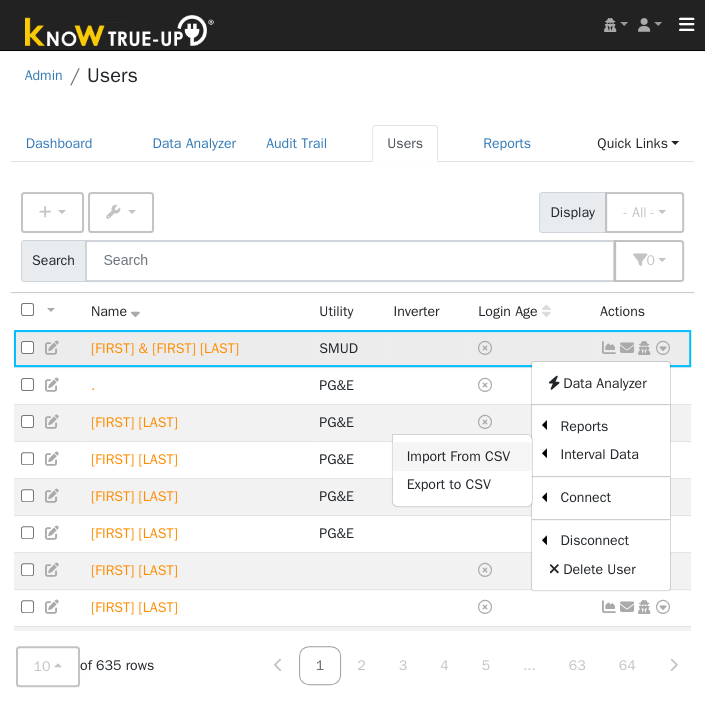 click on "Import From CSV" at bounding box center (462, 456) 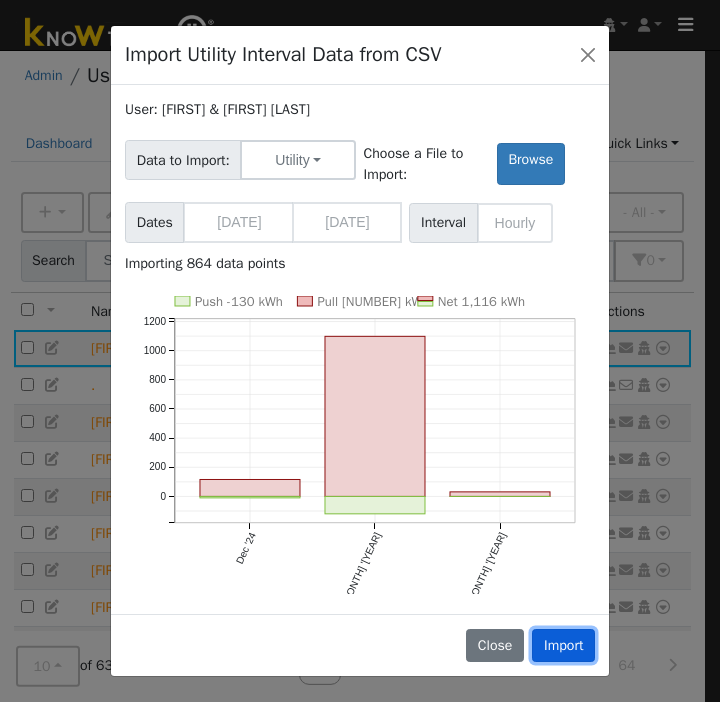 click on "Import" at bounding box center (563, 646) 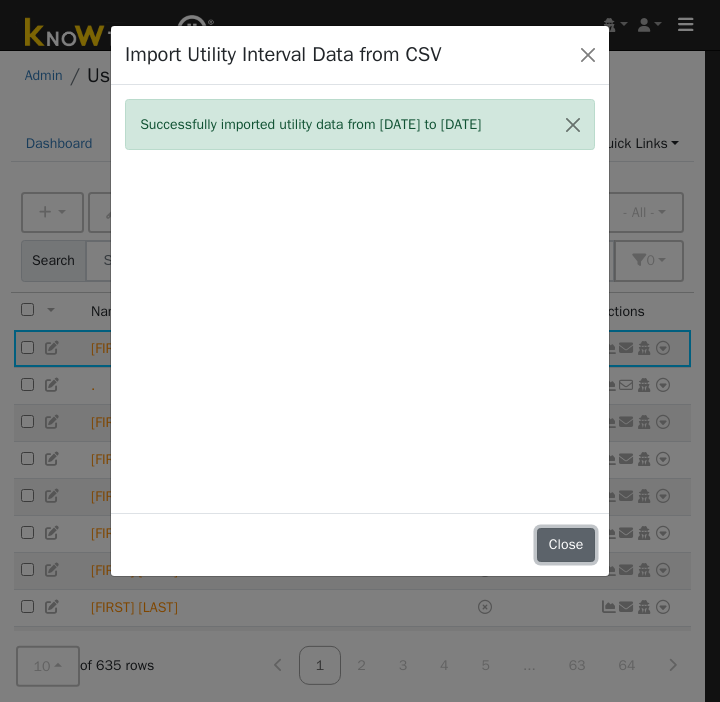 click on "Close" at bounding box center [566, 545] 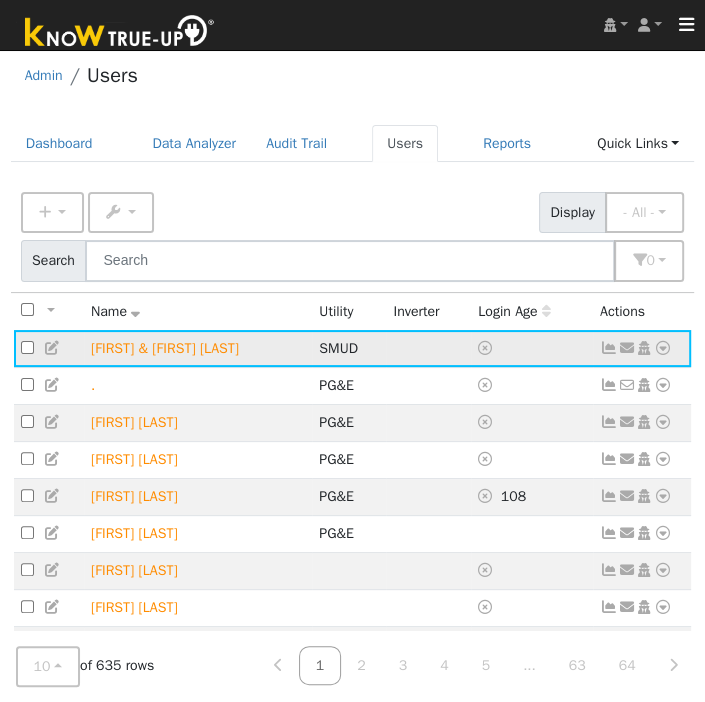 click at bounding box center (663, 348) 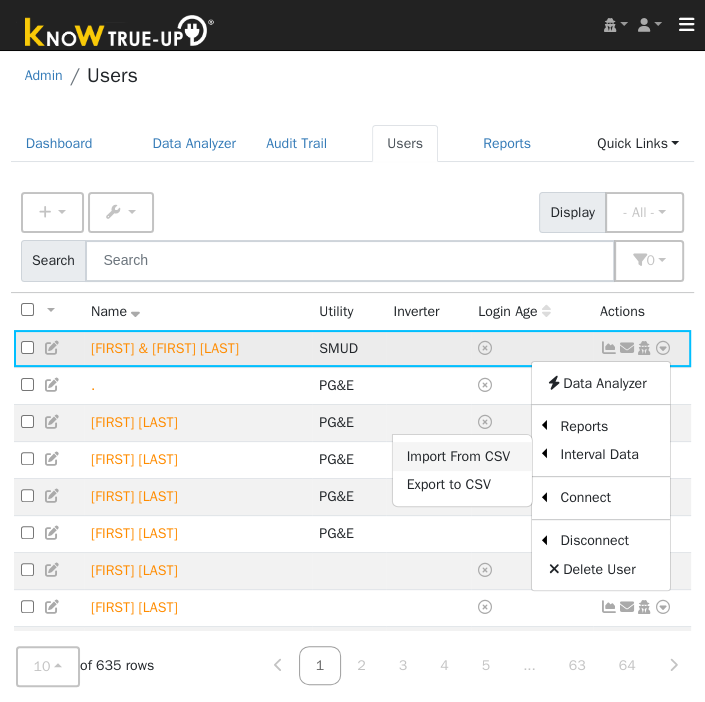click on "Import From CSV" at bounding box center [462, 456] 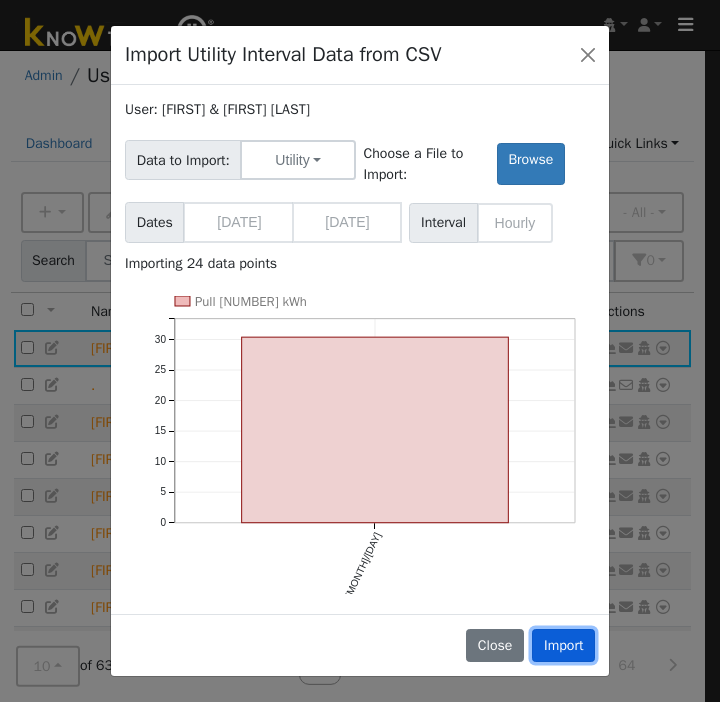 click on "Import" at bounding box center [563, 646] 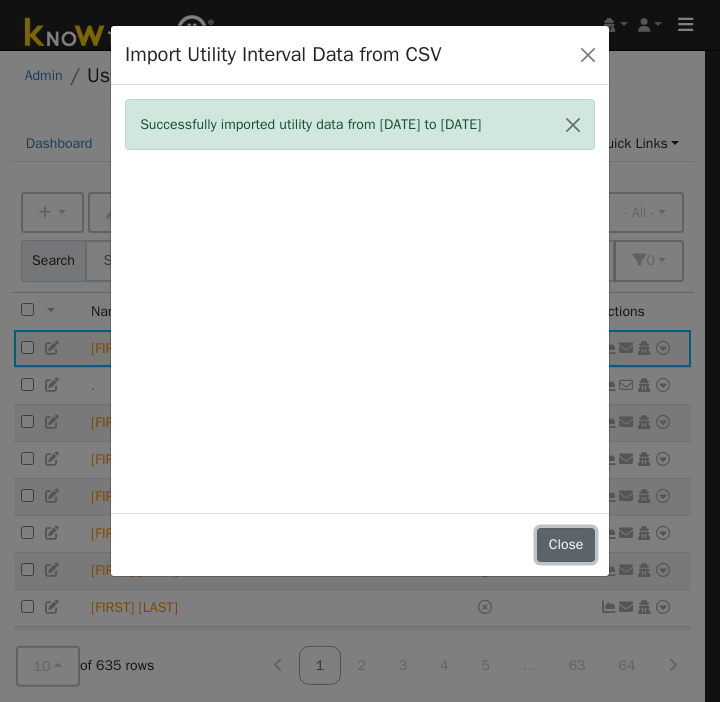 click on "Close" at bounding box center [566, 545] 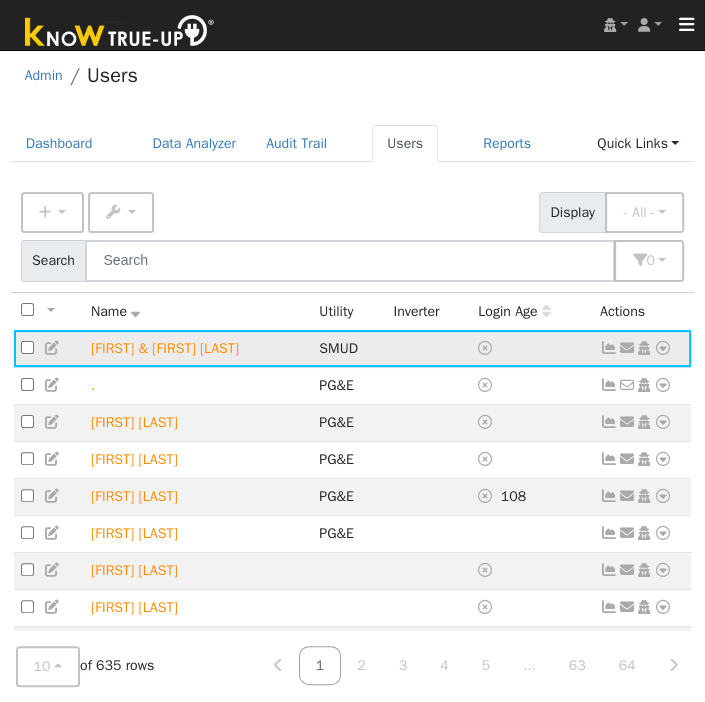 click at bounding box center (663, 348) 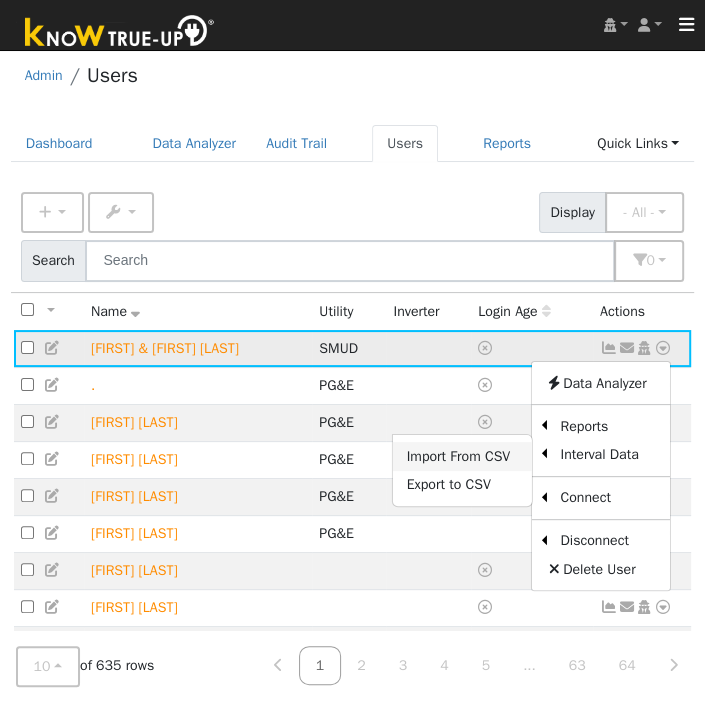 click on "Import From CSV" at bounding box center [462, 456] 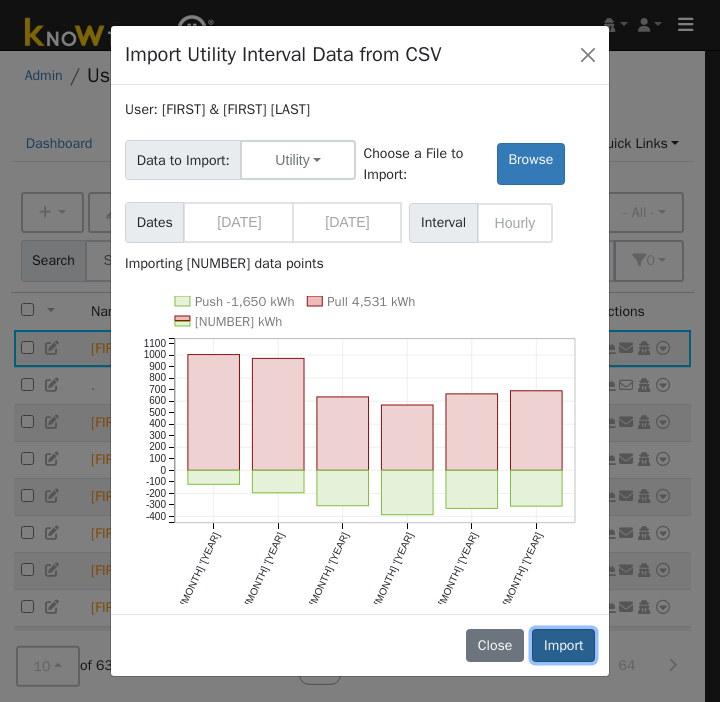 click on "Import" at bounding box center [563, 646] 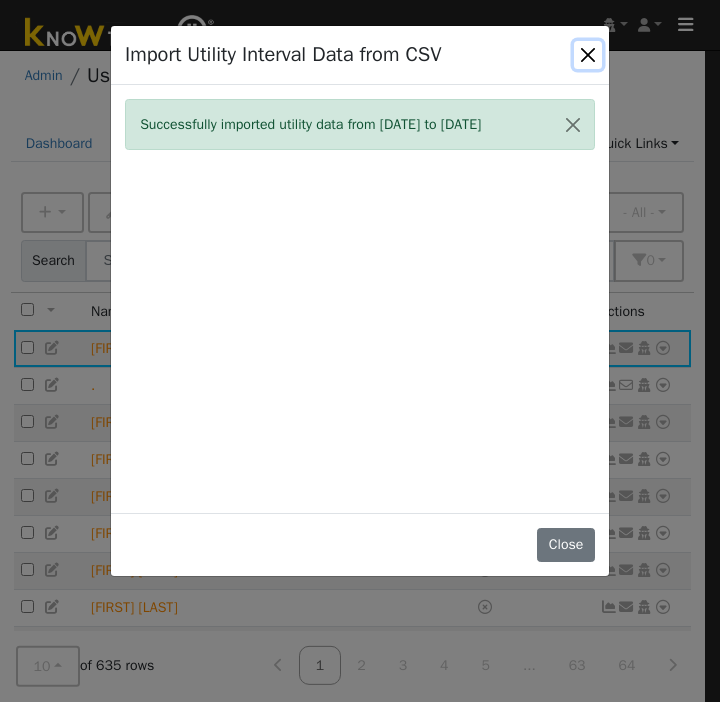 click at bounding box center [588, 55] 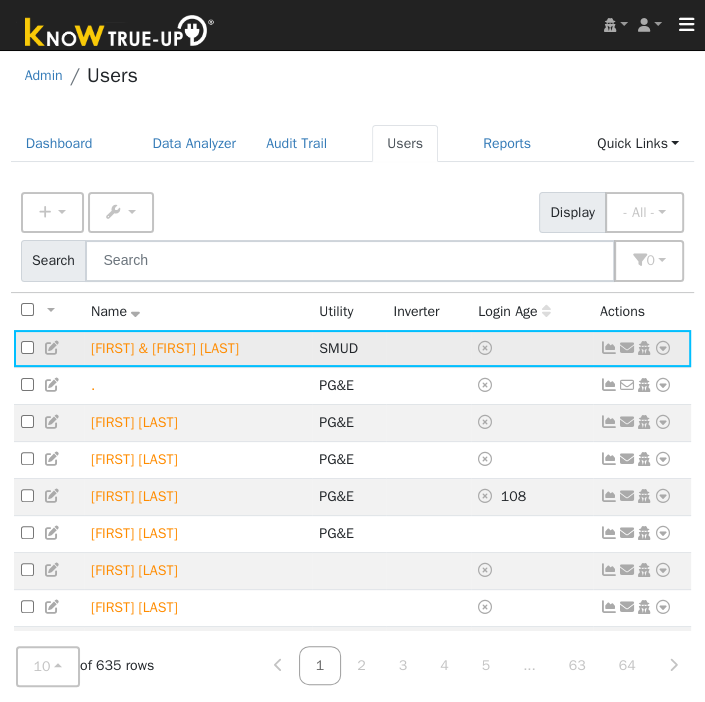 click at bounding box center [609, 348] 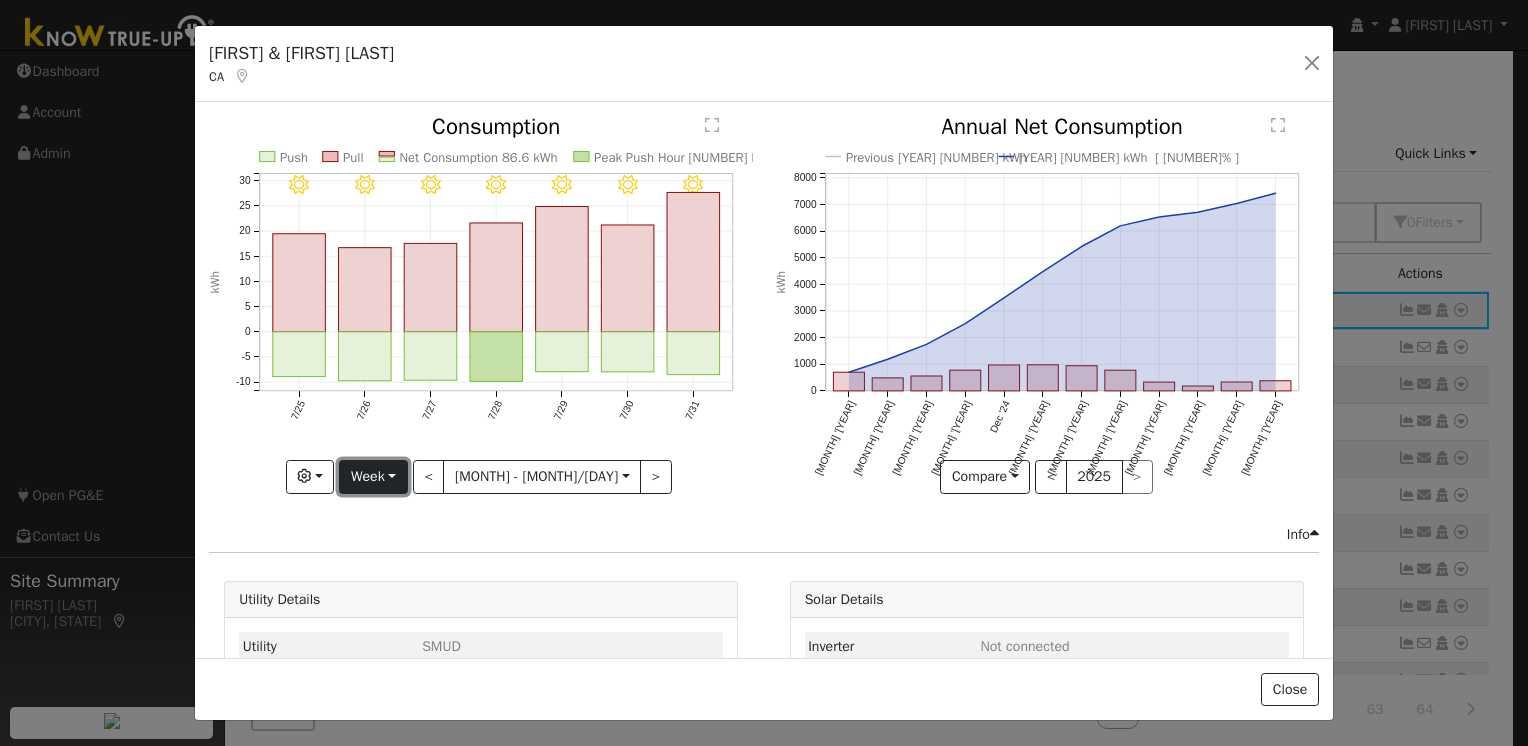 click on "Week" at bounding box center (373, 477) 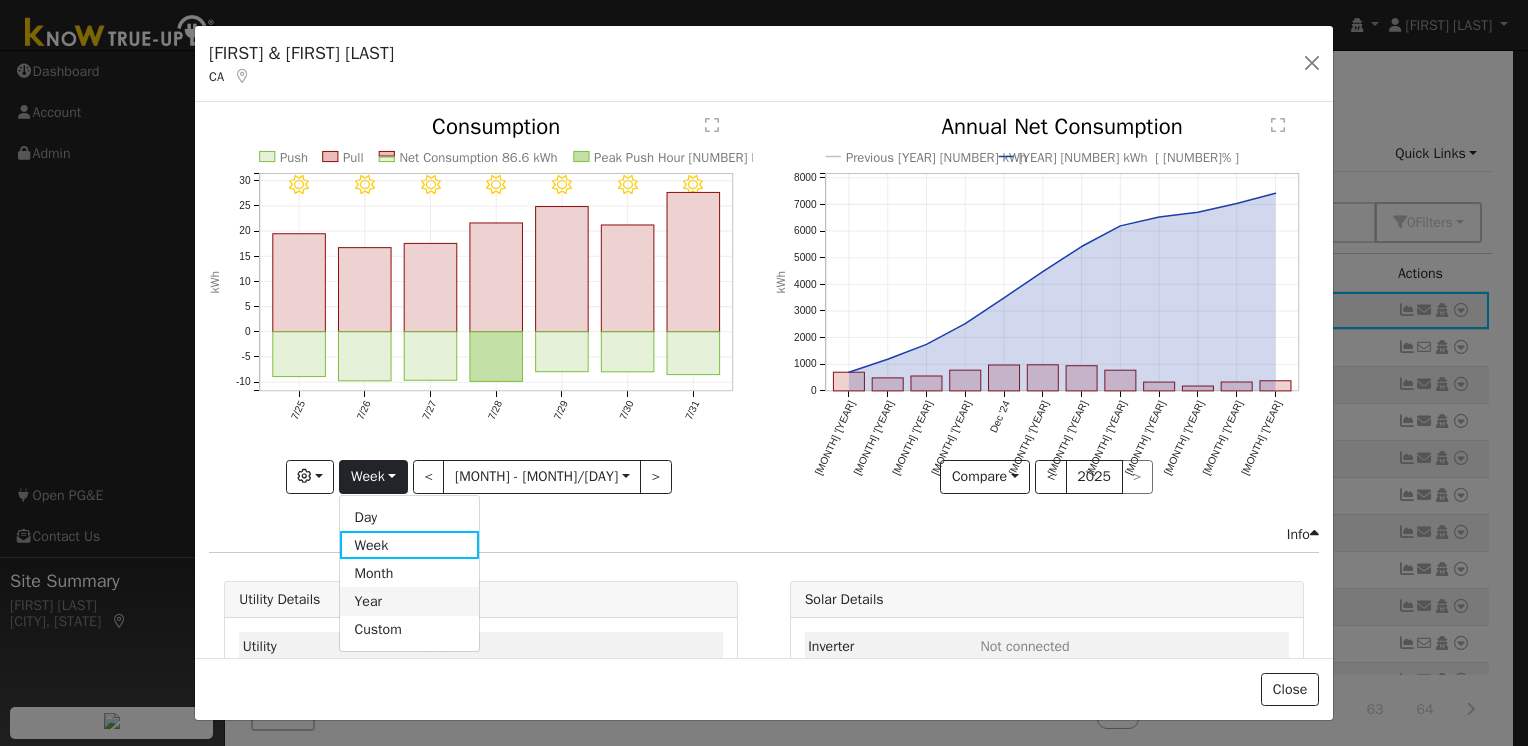 click on "Year" at bounding box center (409, 601) 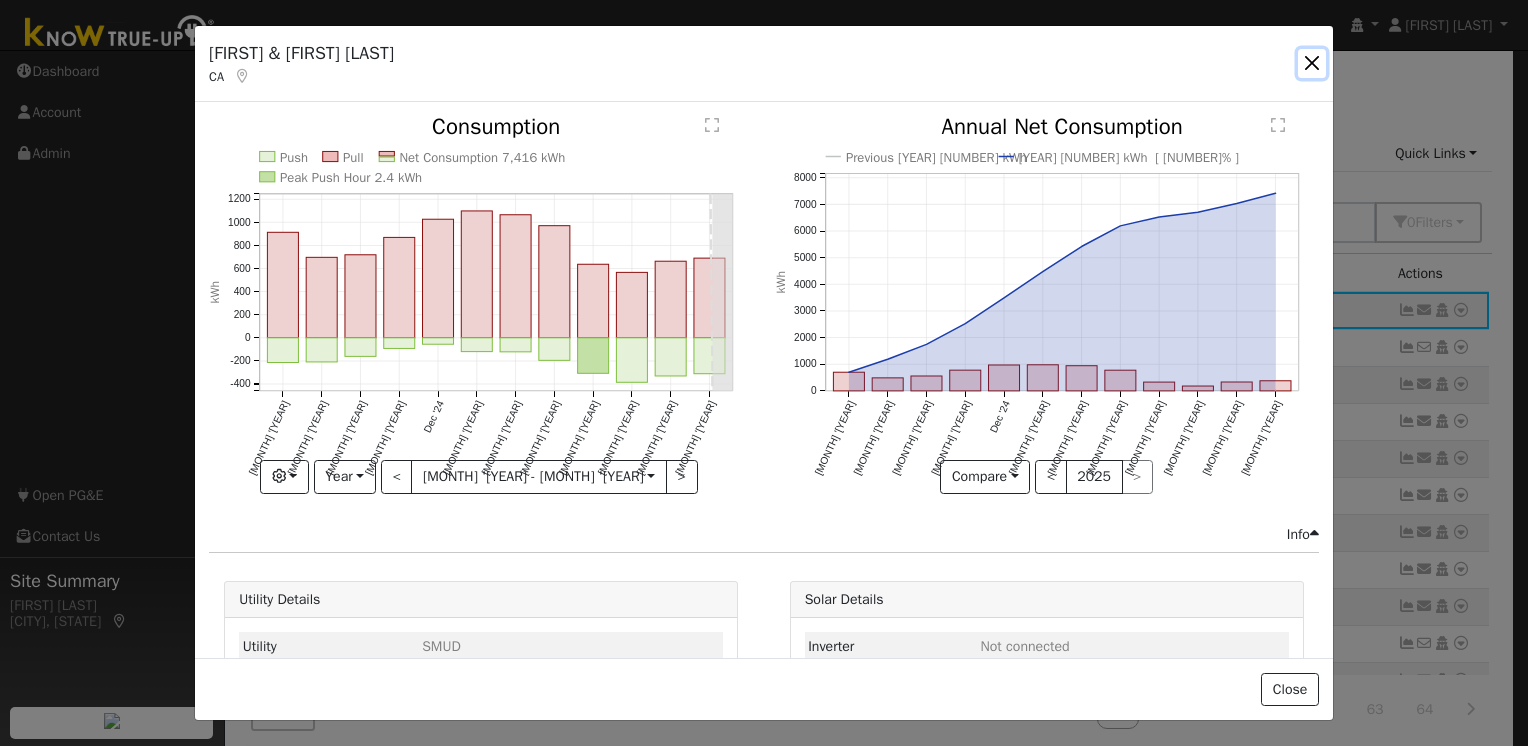 click at bounding box center (1312, 63) 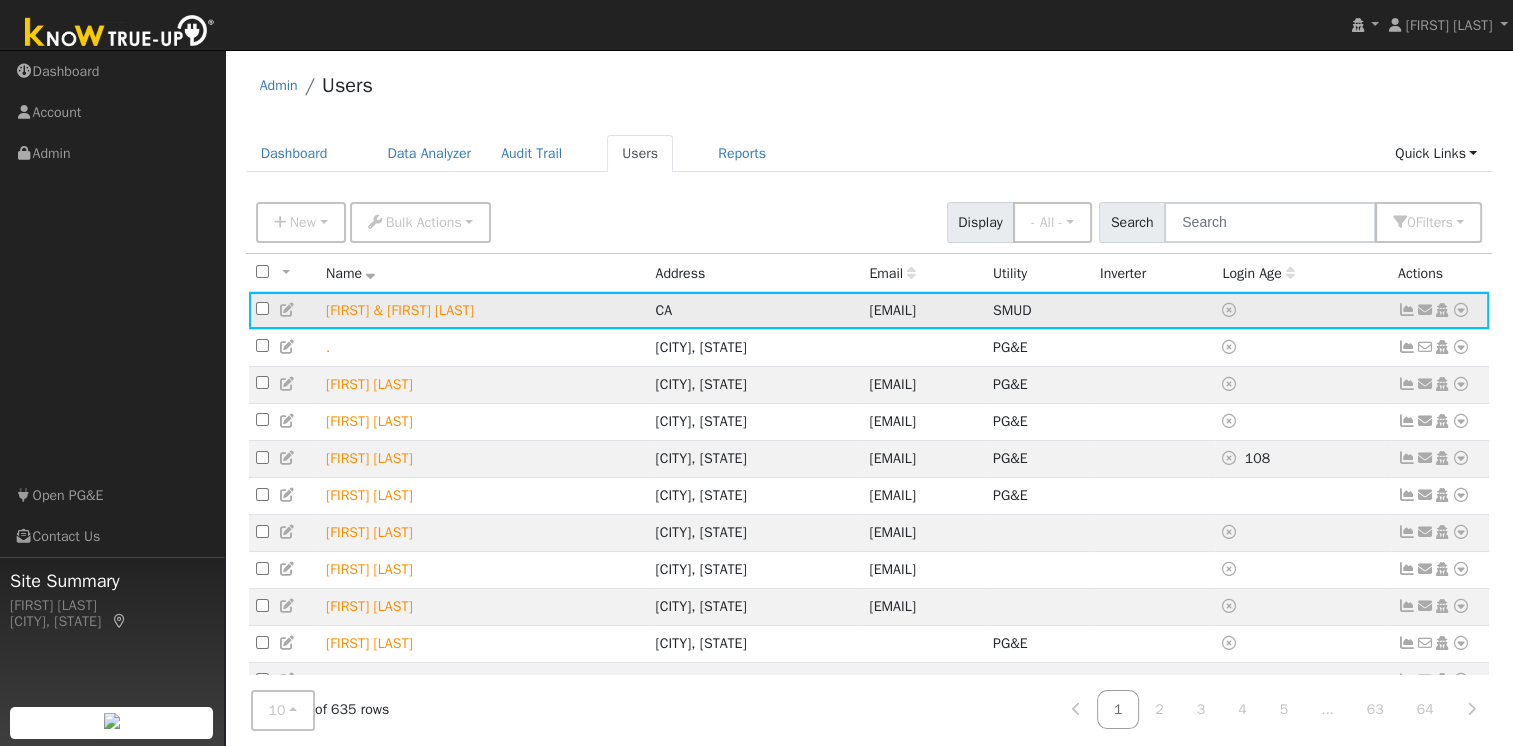 click at bounding box center [288, 310] 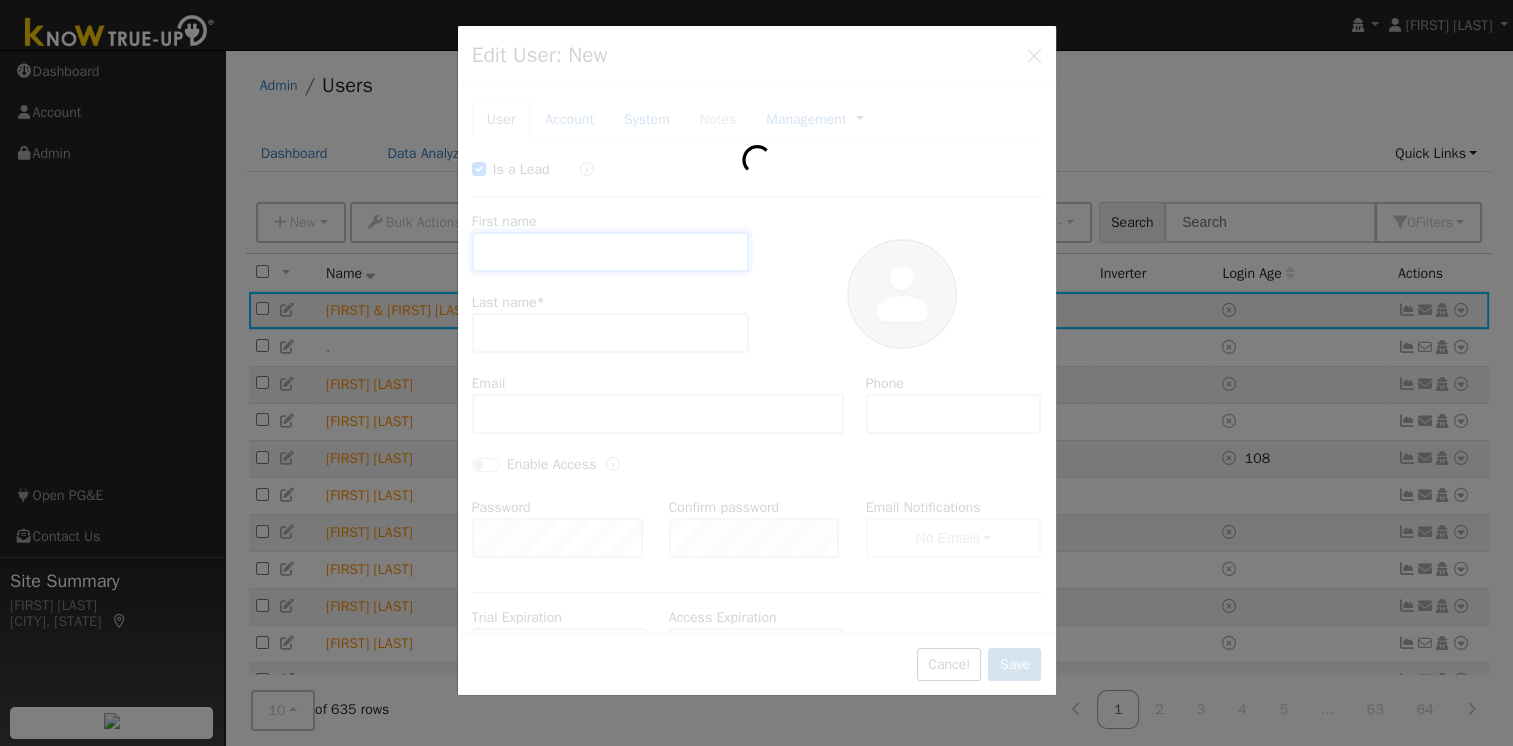 checkbox on "true" 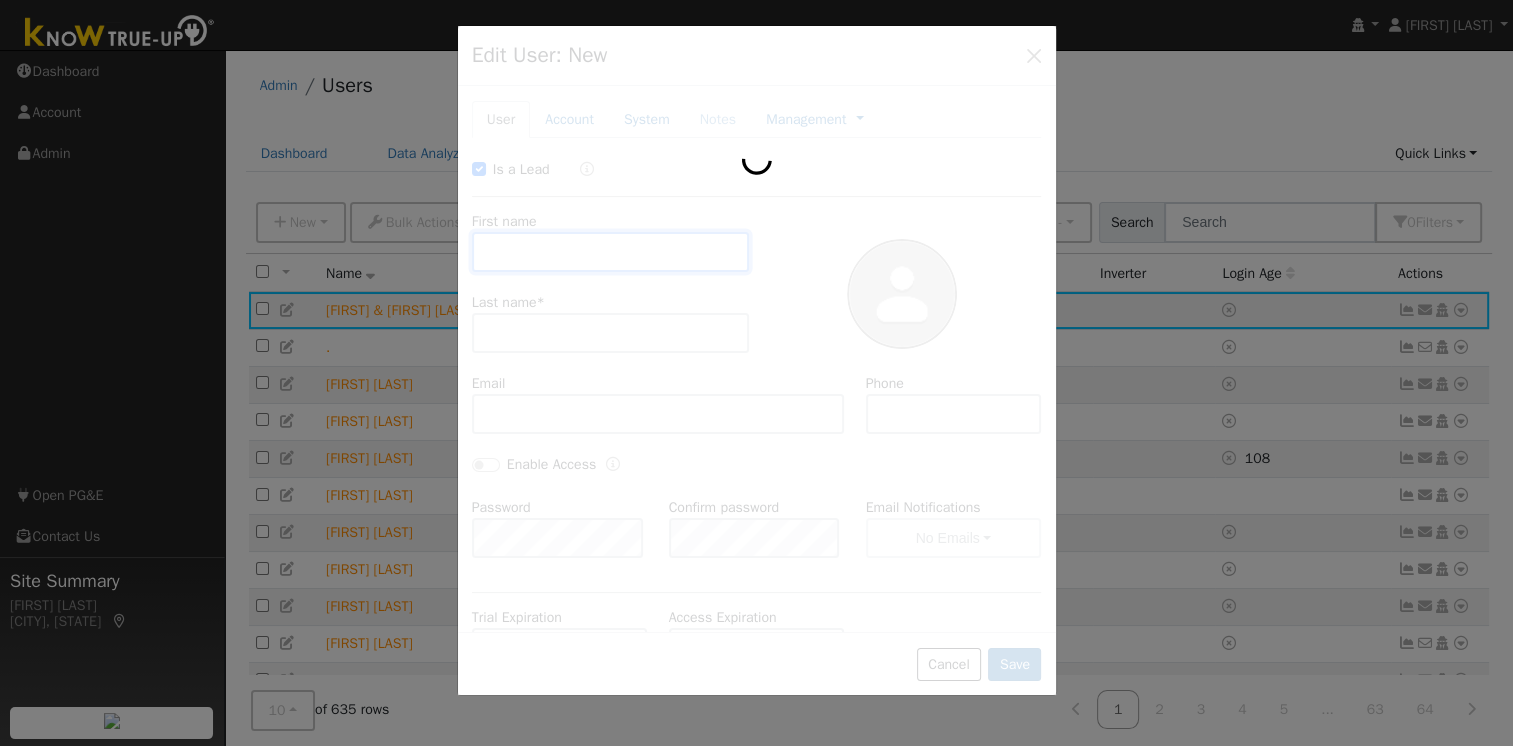 type on "[FIRST] & [FIRST]" 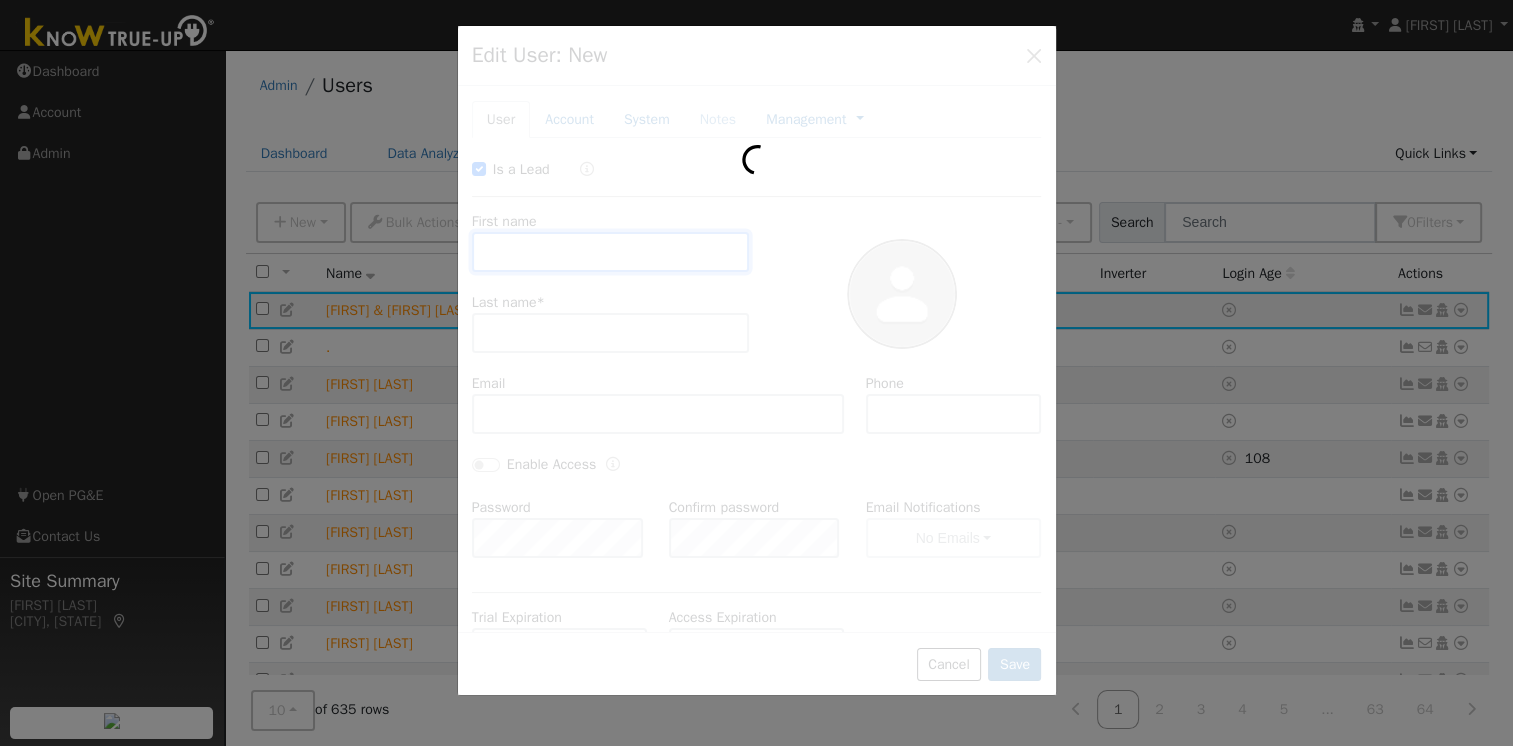 type on "[LAST]" 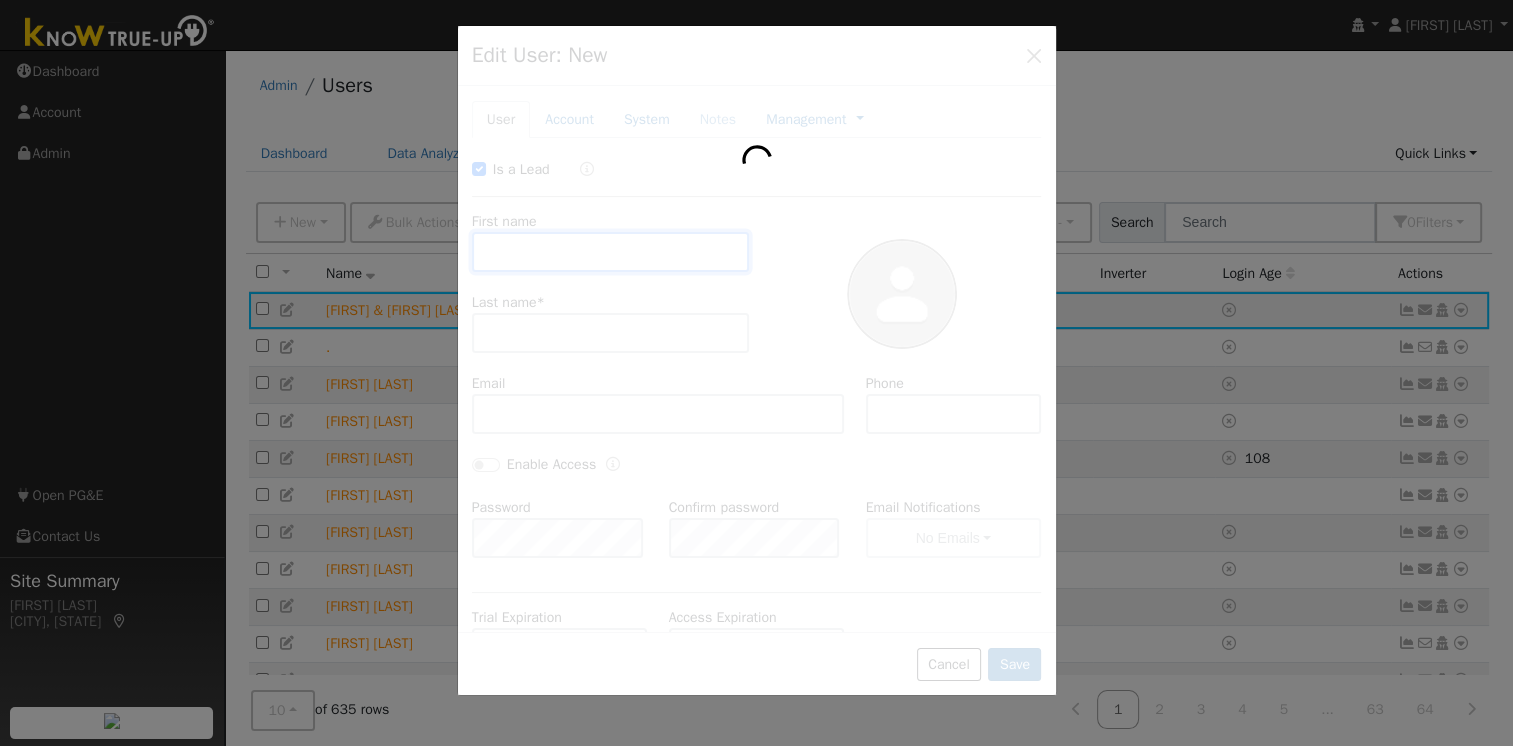 type on "[USERNAME]@[EXAMPLE.COM]" 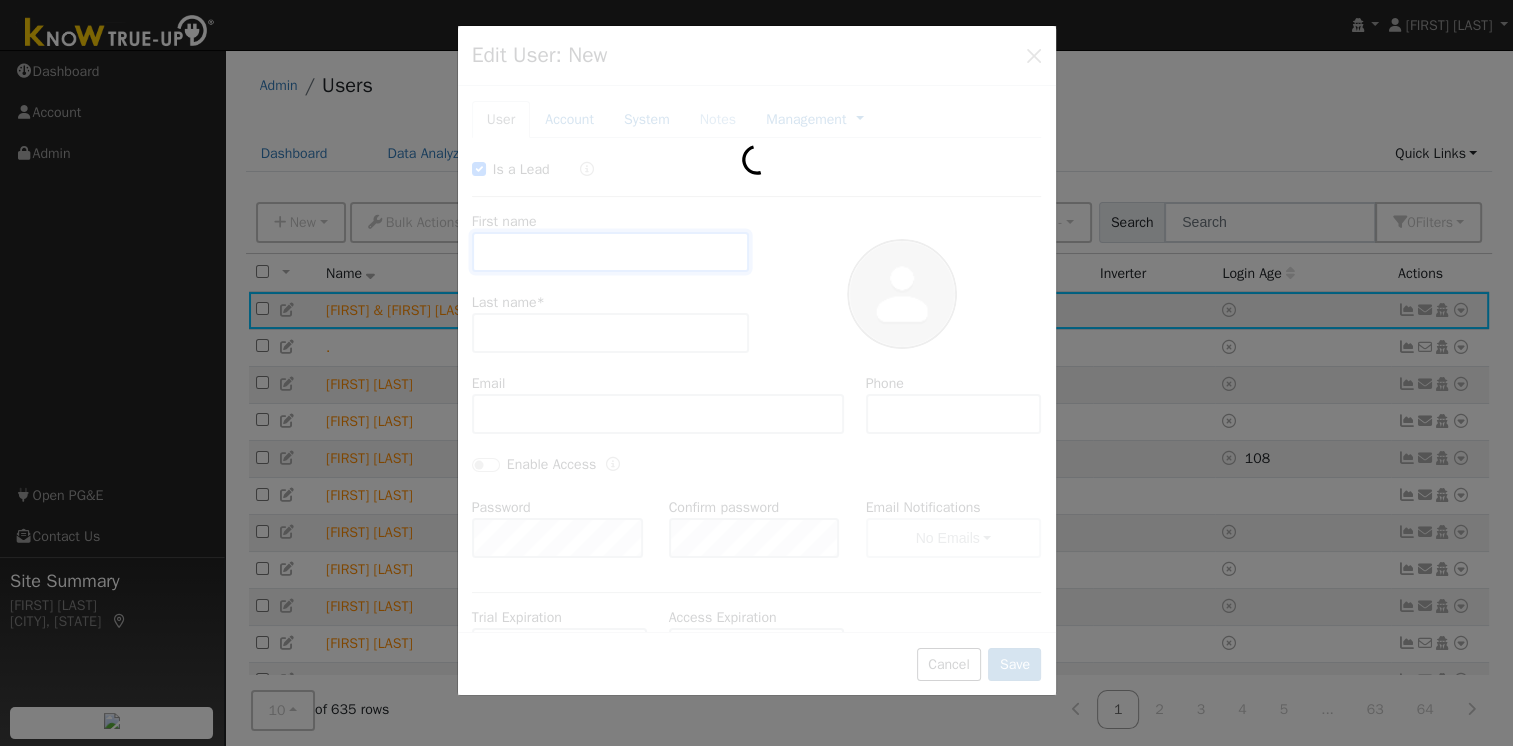 type on "[PHONE]" 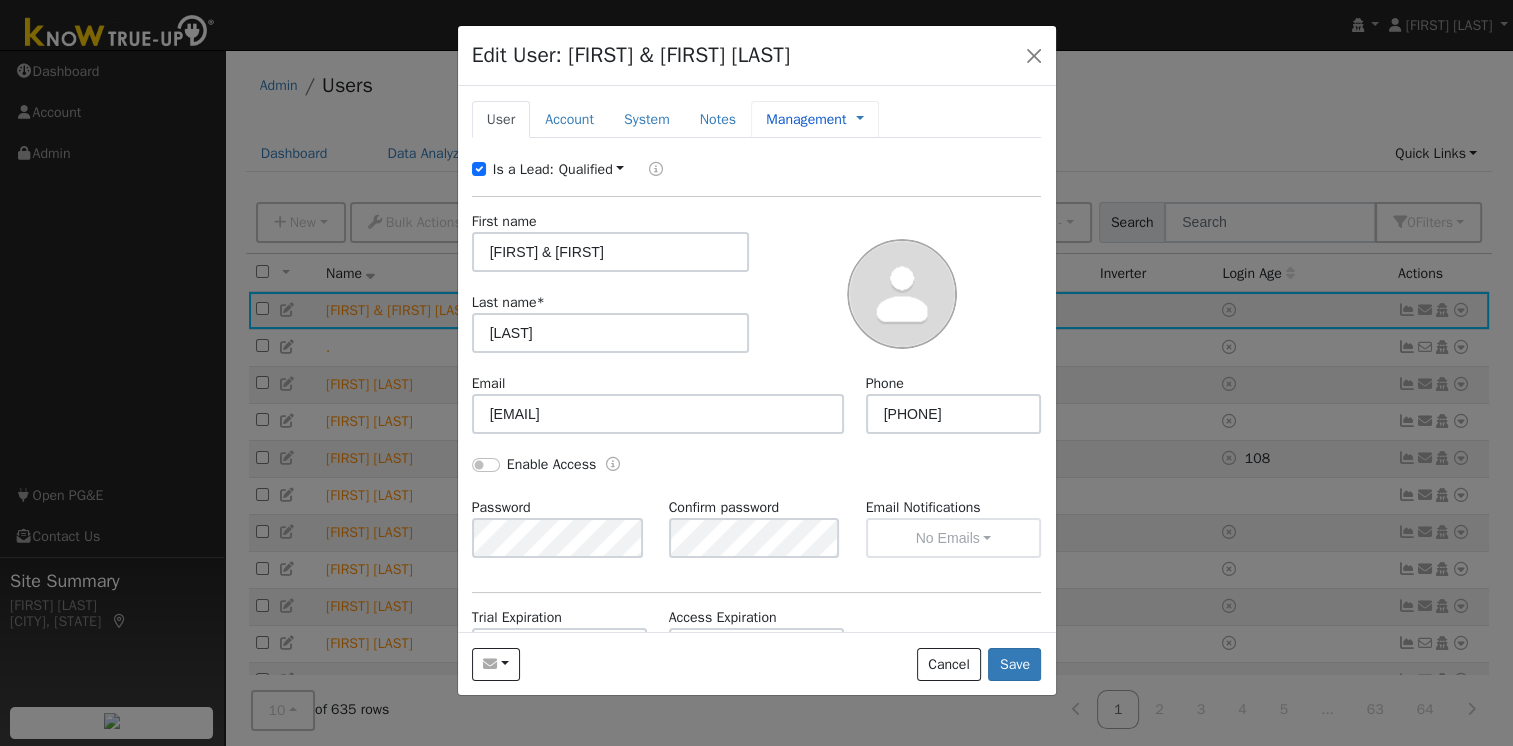 click on "Management" at bounding box center (806, 119) 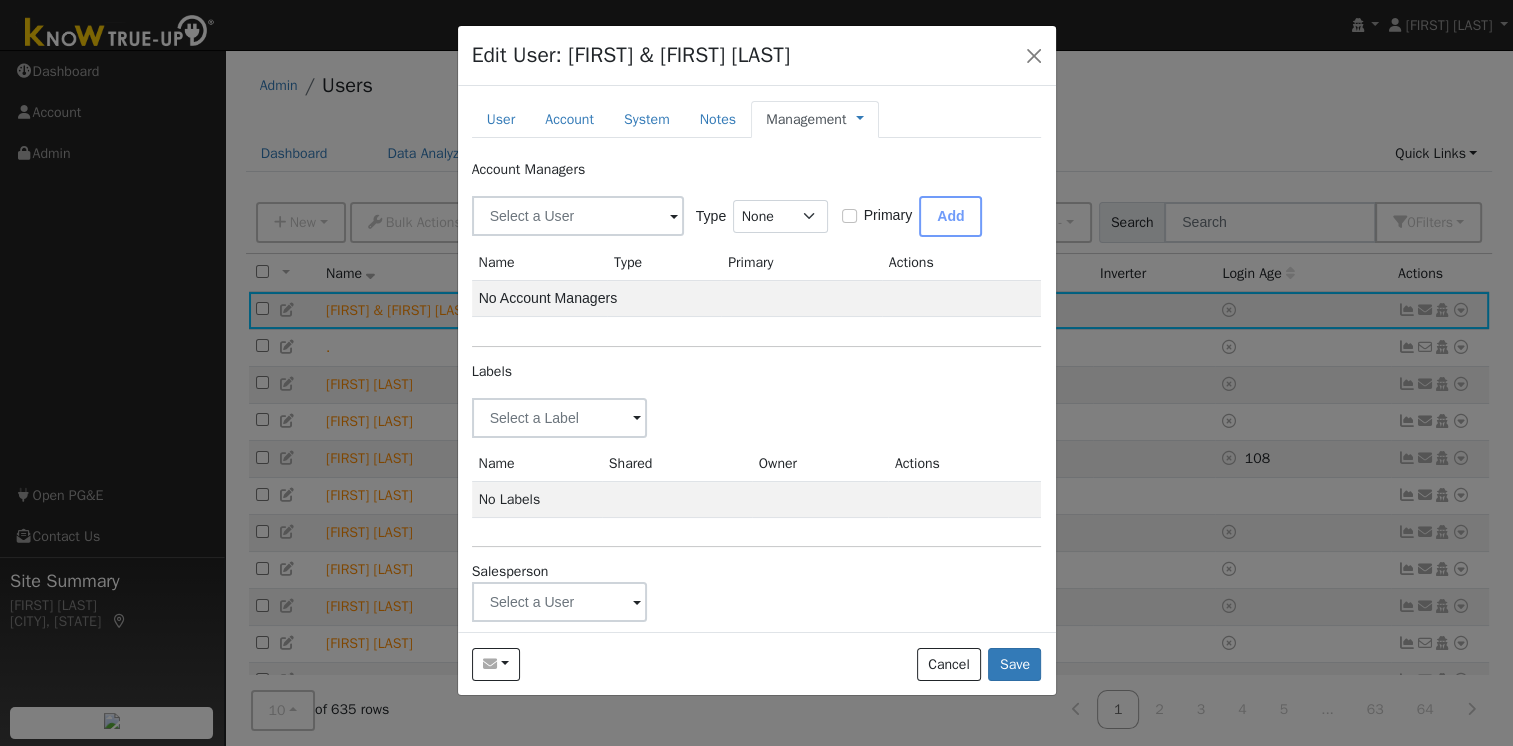 click at bounding box center (637, 419) 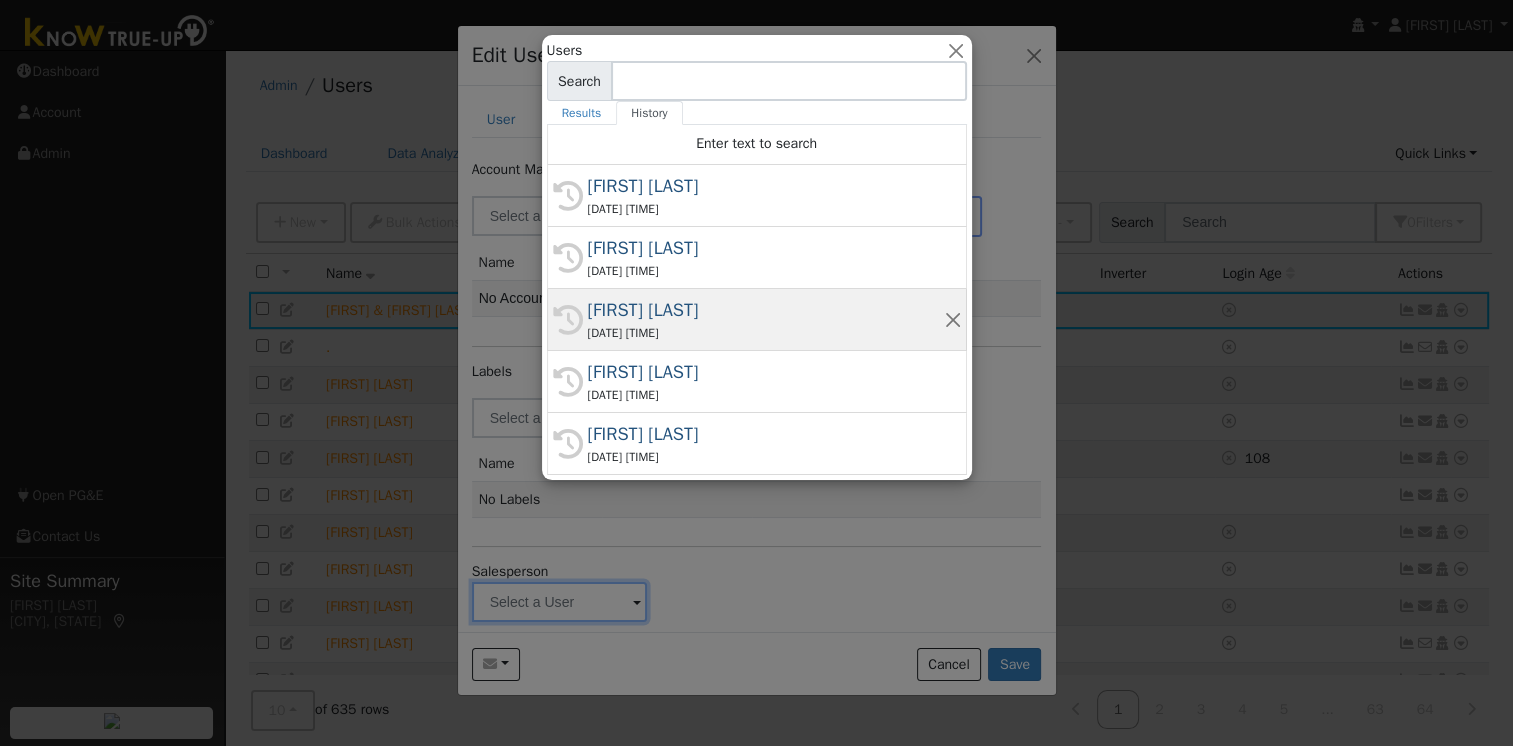 click on "Munro Boyd" at bounding box center (766, 310) 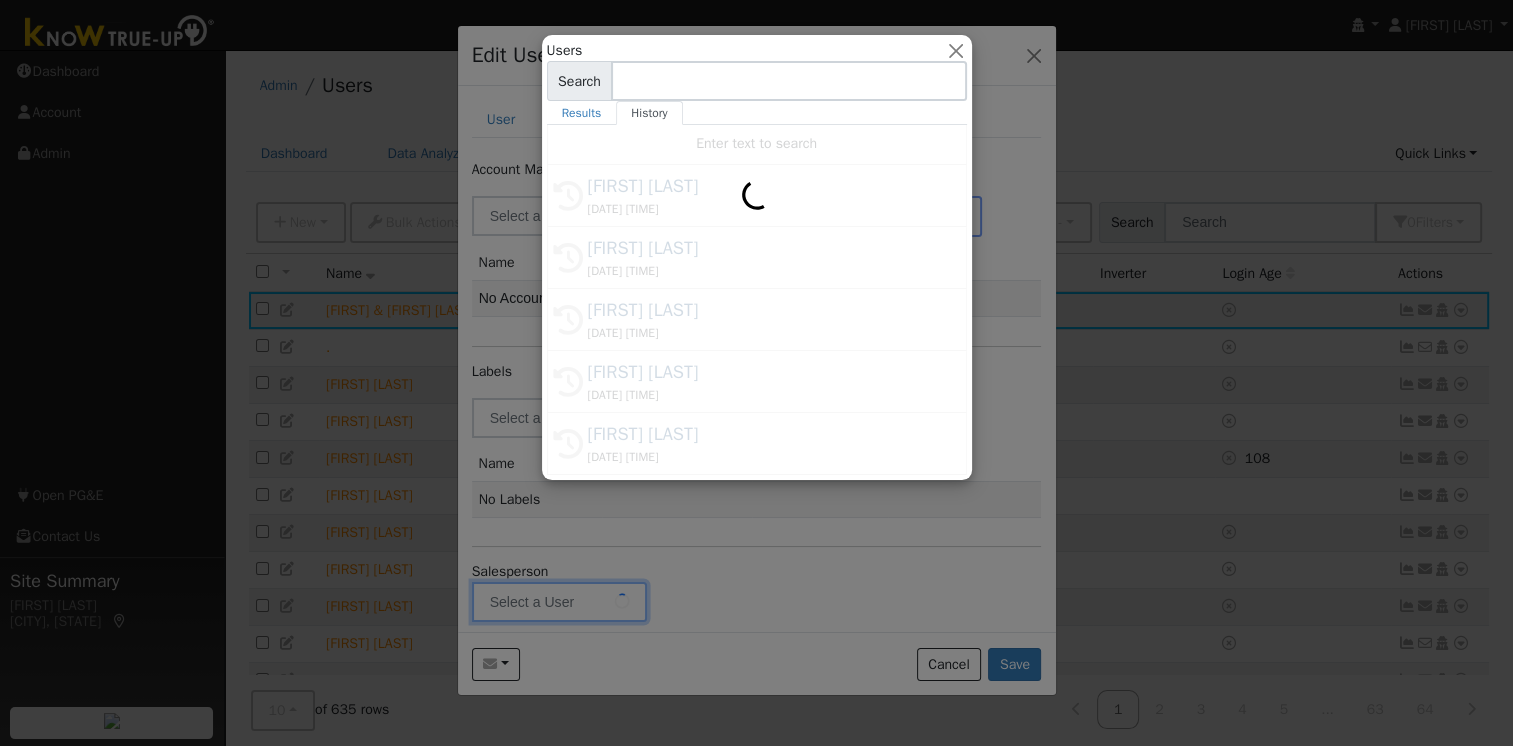 type on "Munro Boyd" 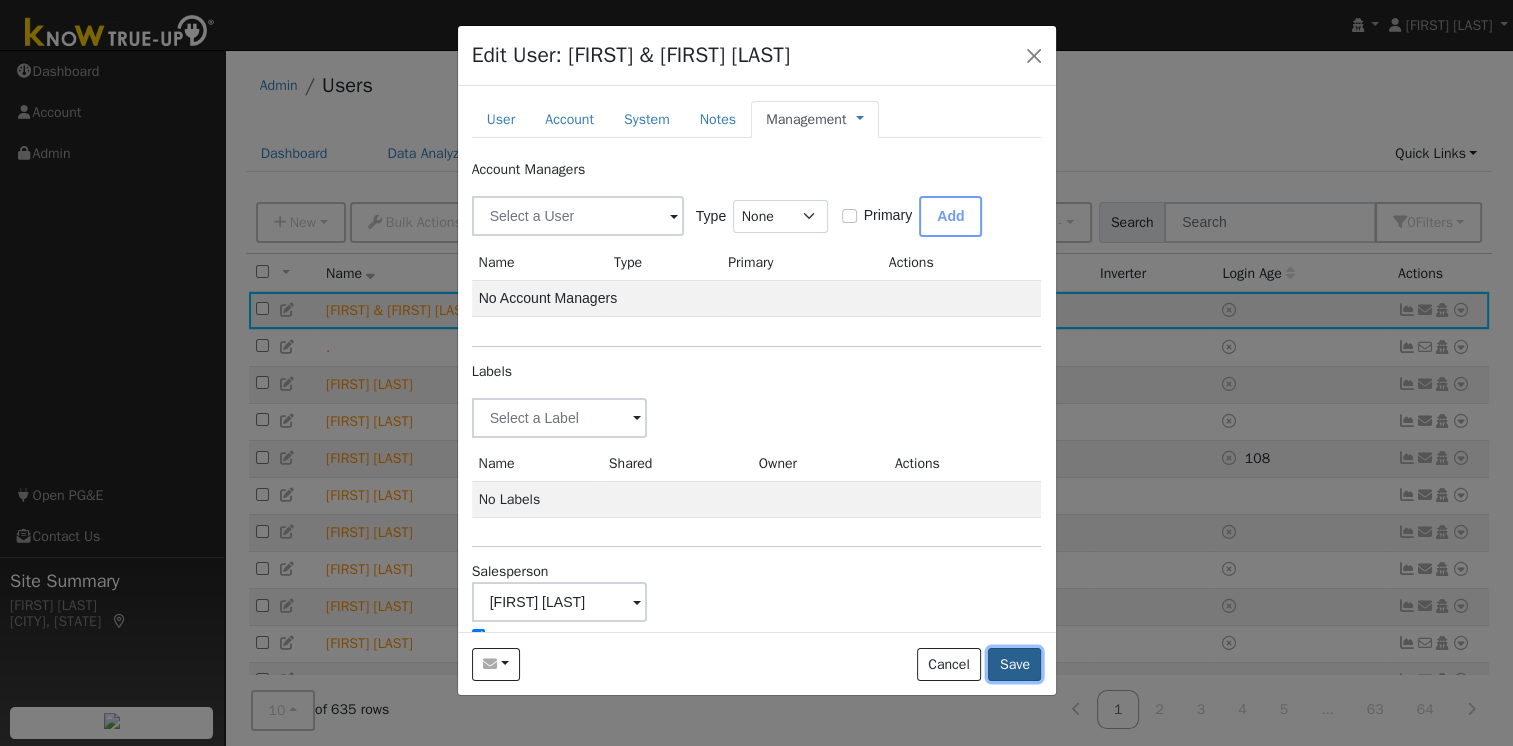 click on "Save" at bounding box center [1014, 665] 